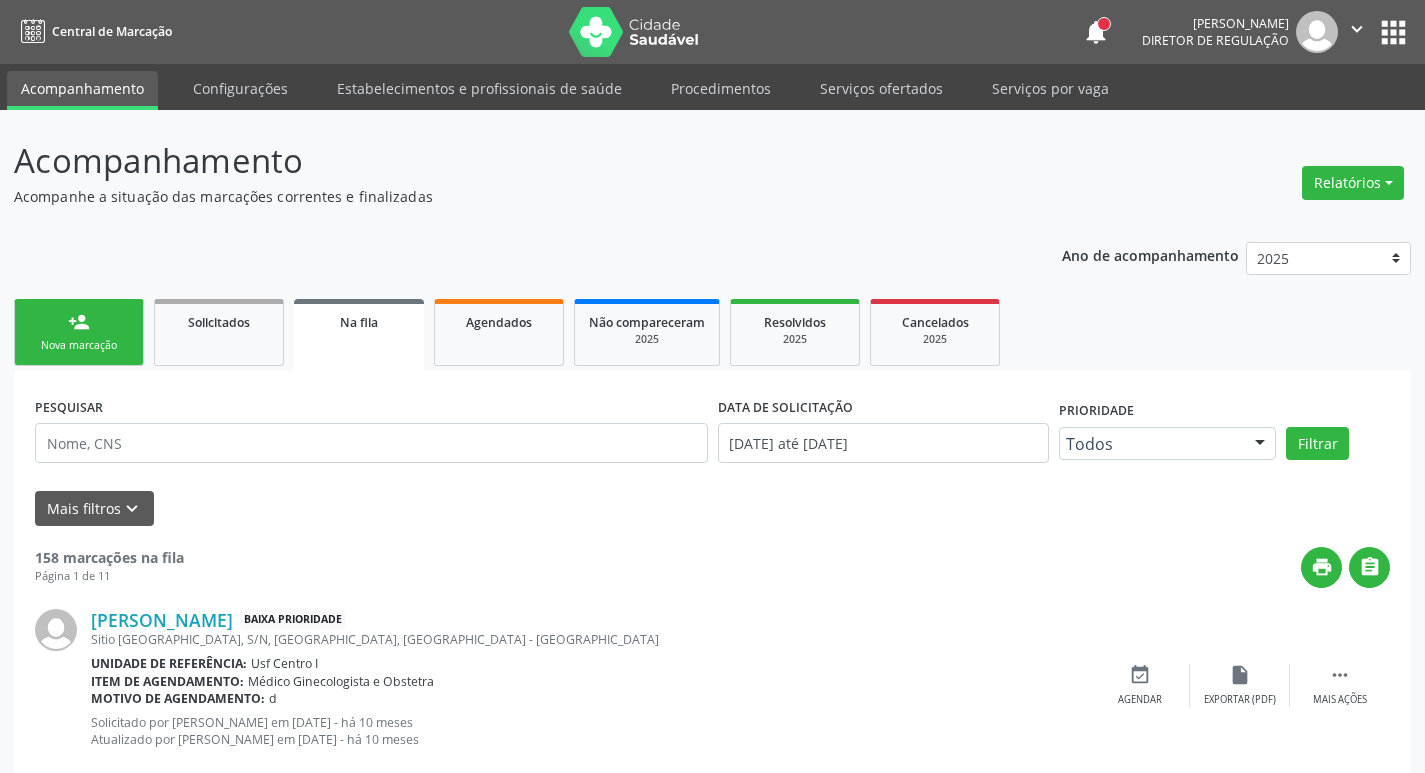 click on "Sucesso × O paciente foi agendado. Imprimir comprovante Cancel" at bounding box center (712, 386) 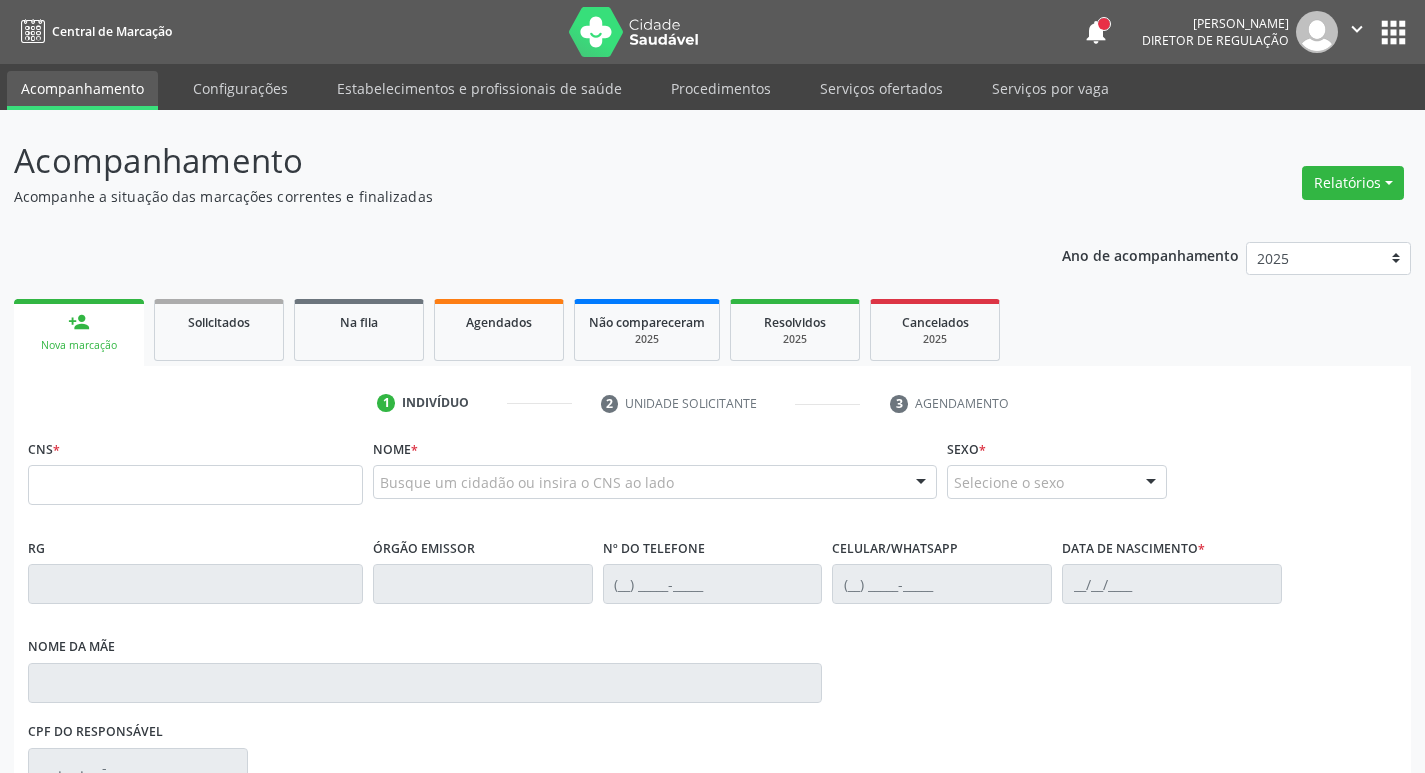 scroll, scrollTop: 0, scrollLeft: 0, axis: both 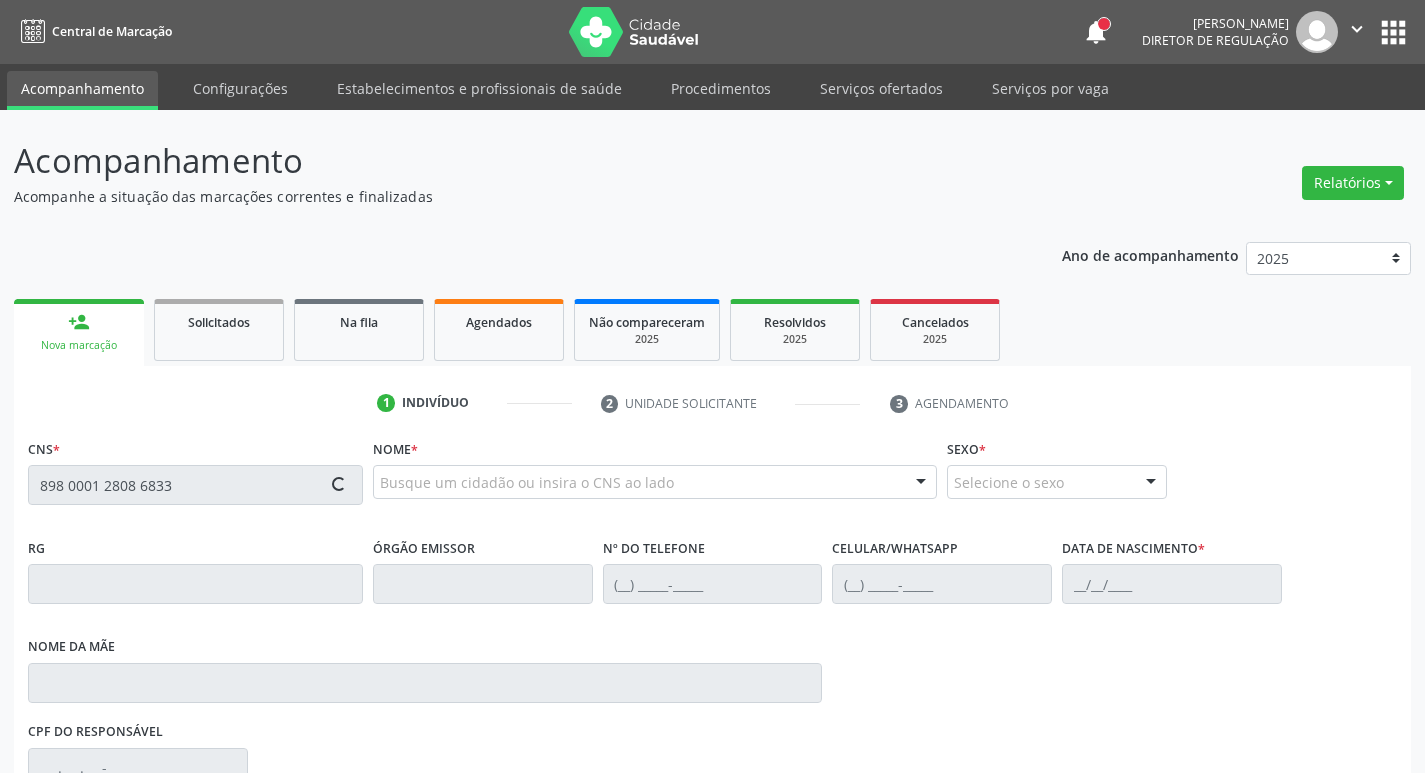 type on "898 0001 2808 6833" 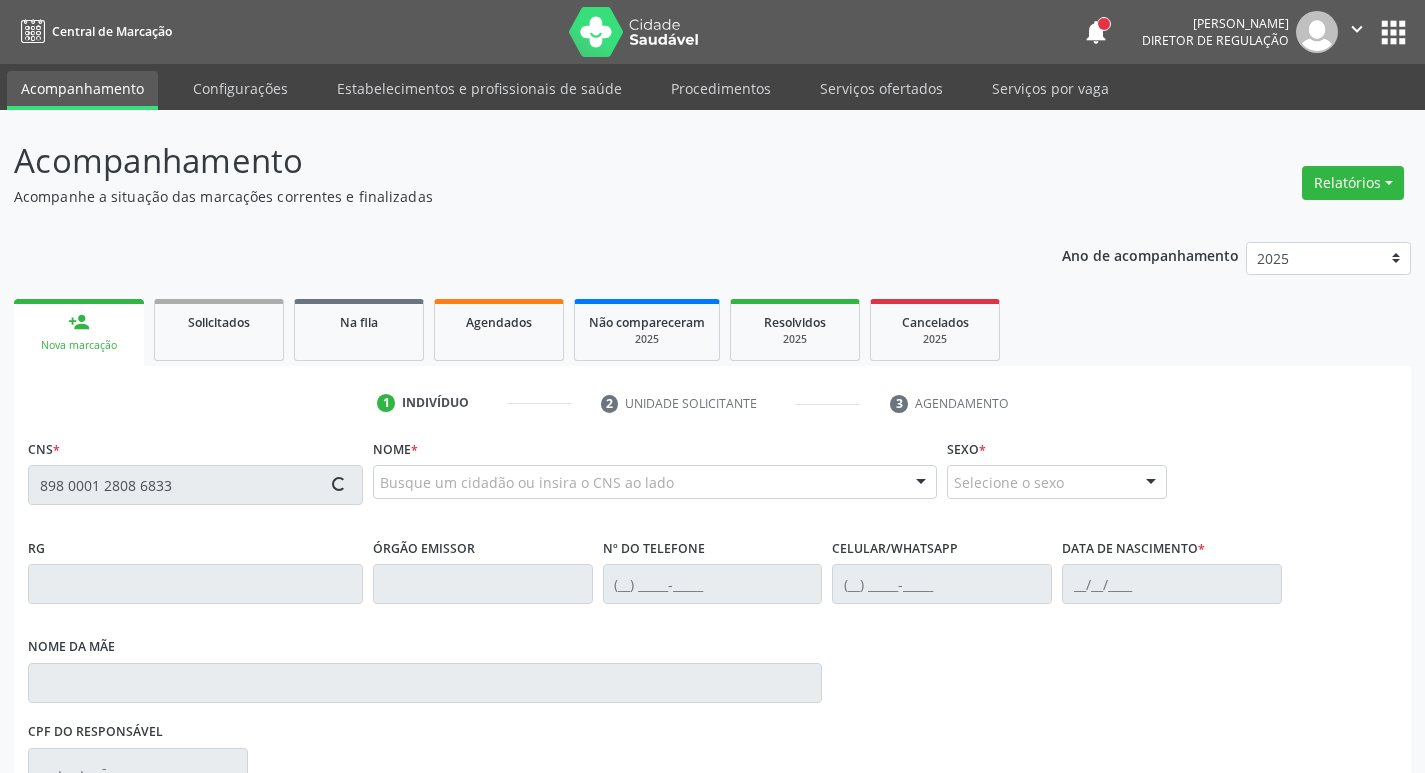 type 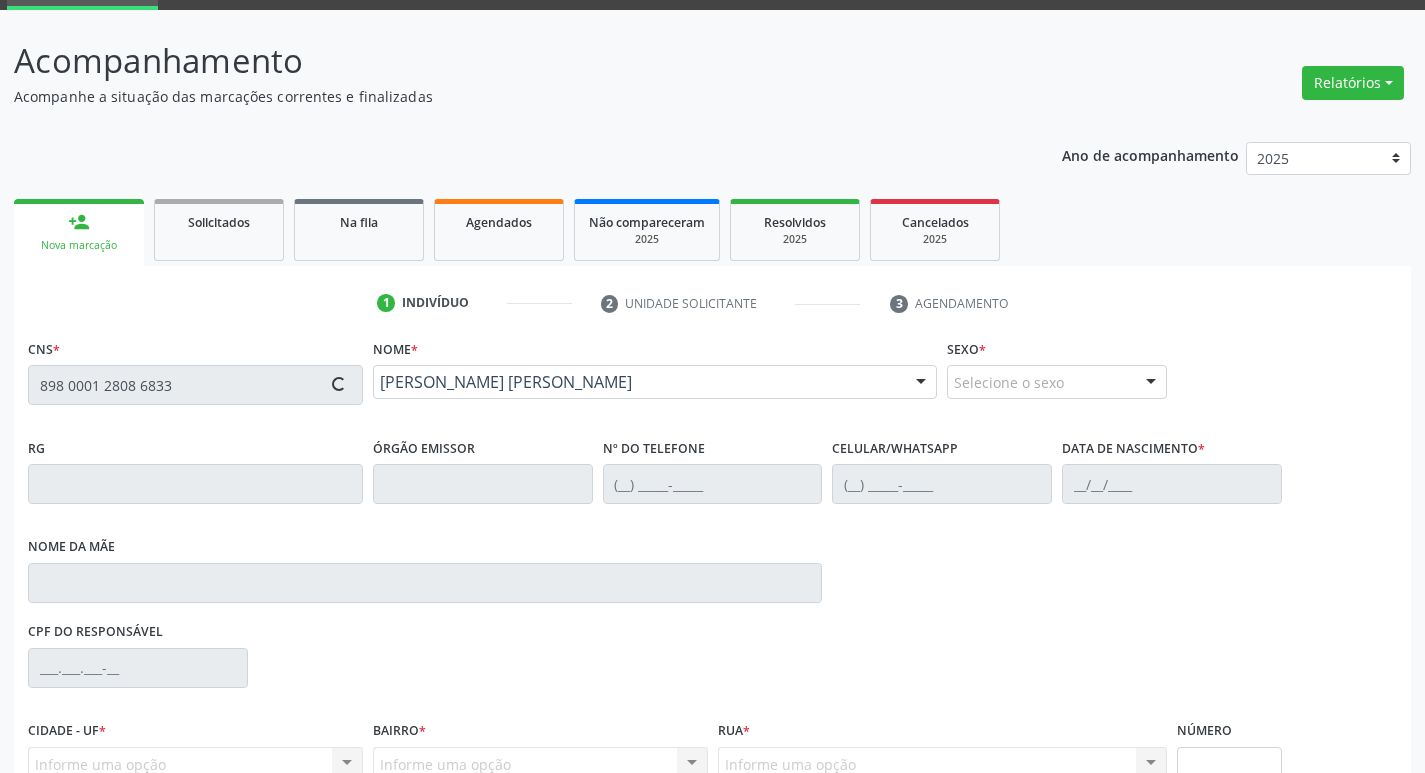 scroll, scrollTop: 297, scrollLeft: 0, axis: vertical 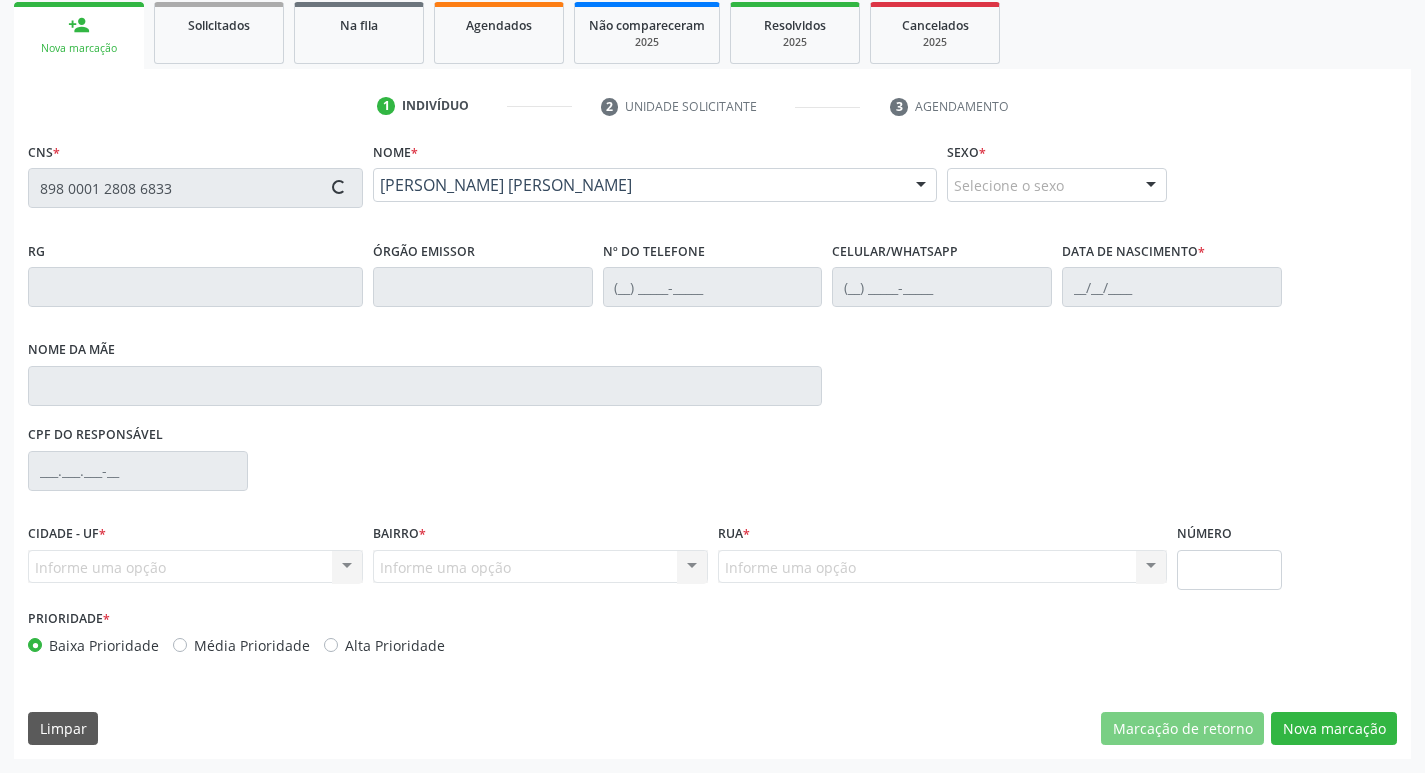 type on "[DATE]" 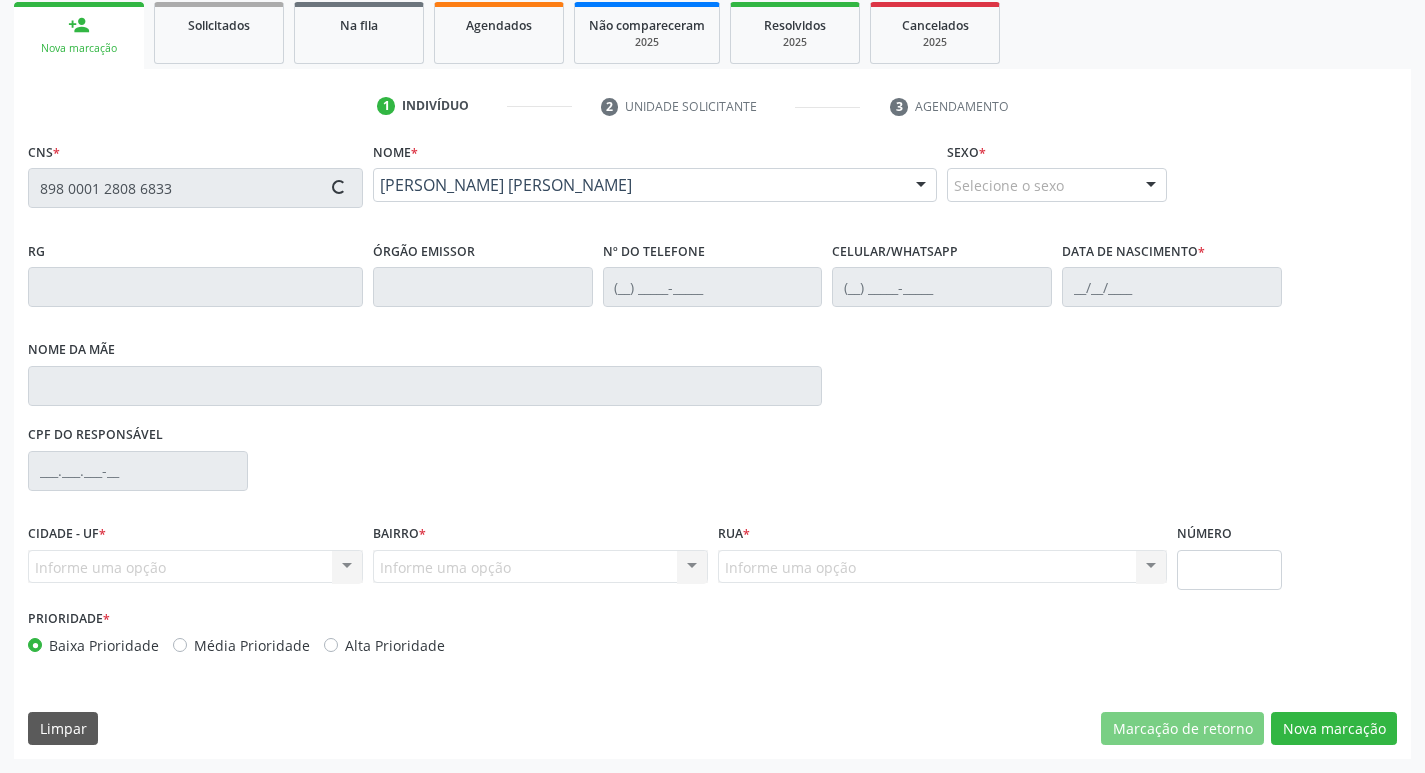 type on "S/N" 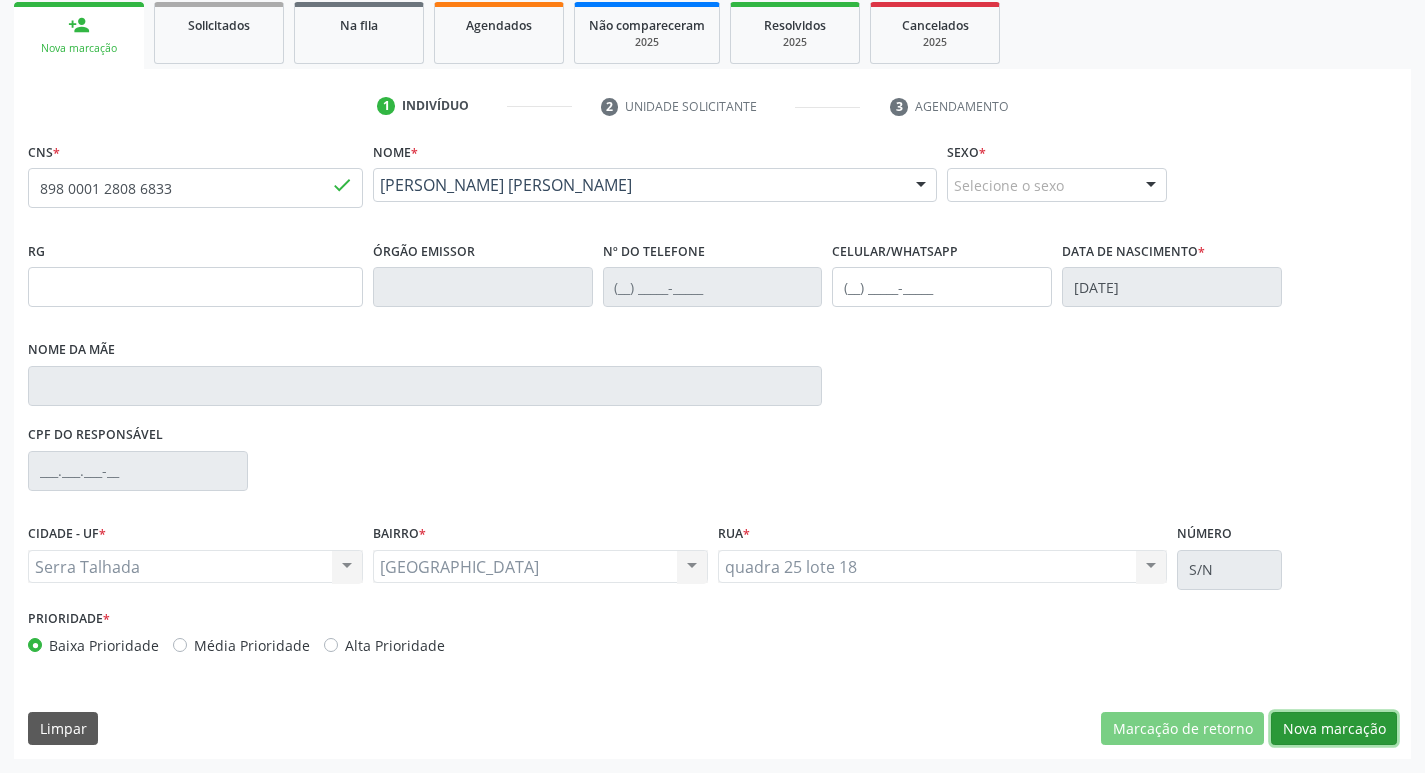 click on "Nova marcação" at bounding box center [1334, 729] 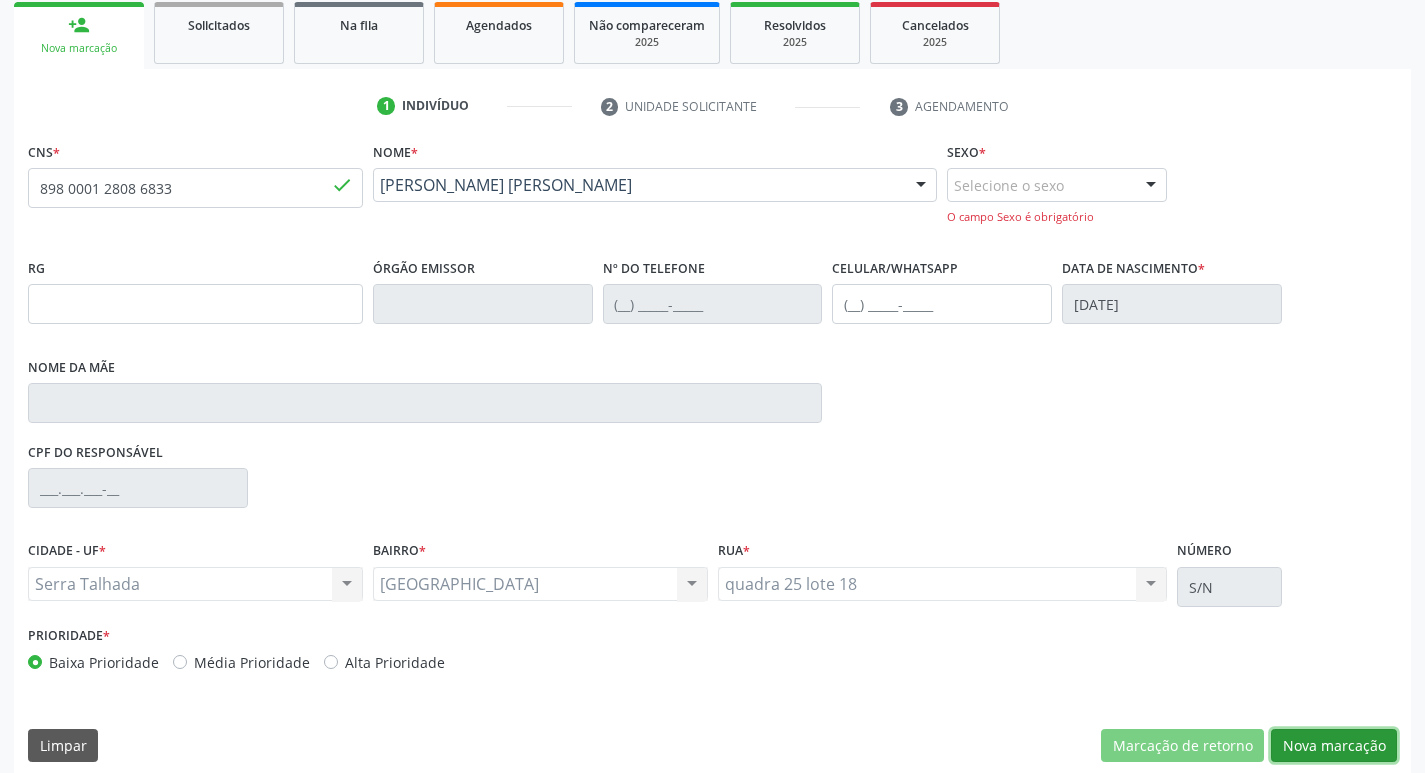 click on "Nova marcação" at bounding box center (1334, 746) 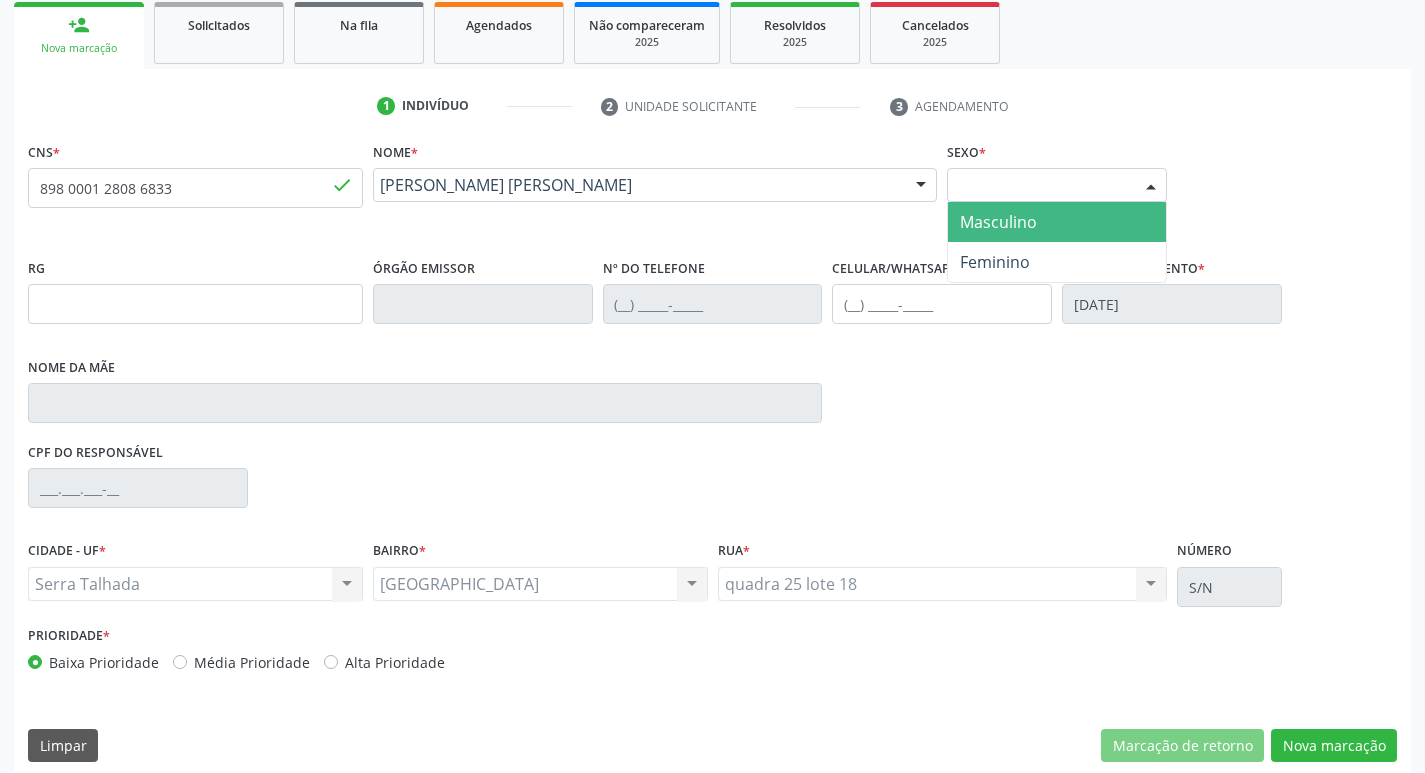 click on "Selecione o sexo" at bounding box center [1057, 185] 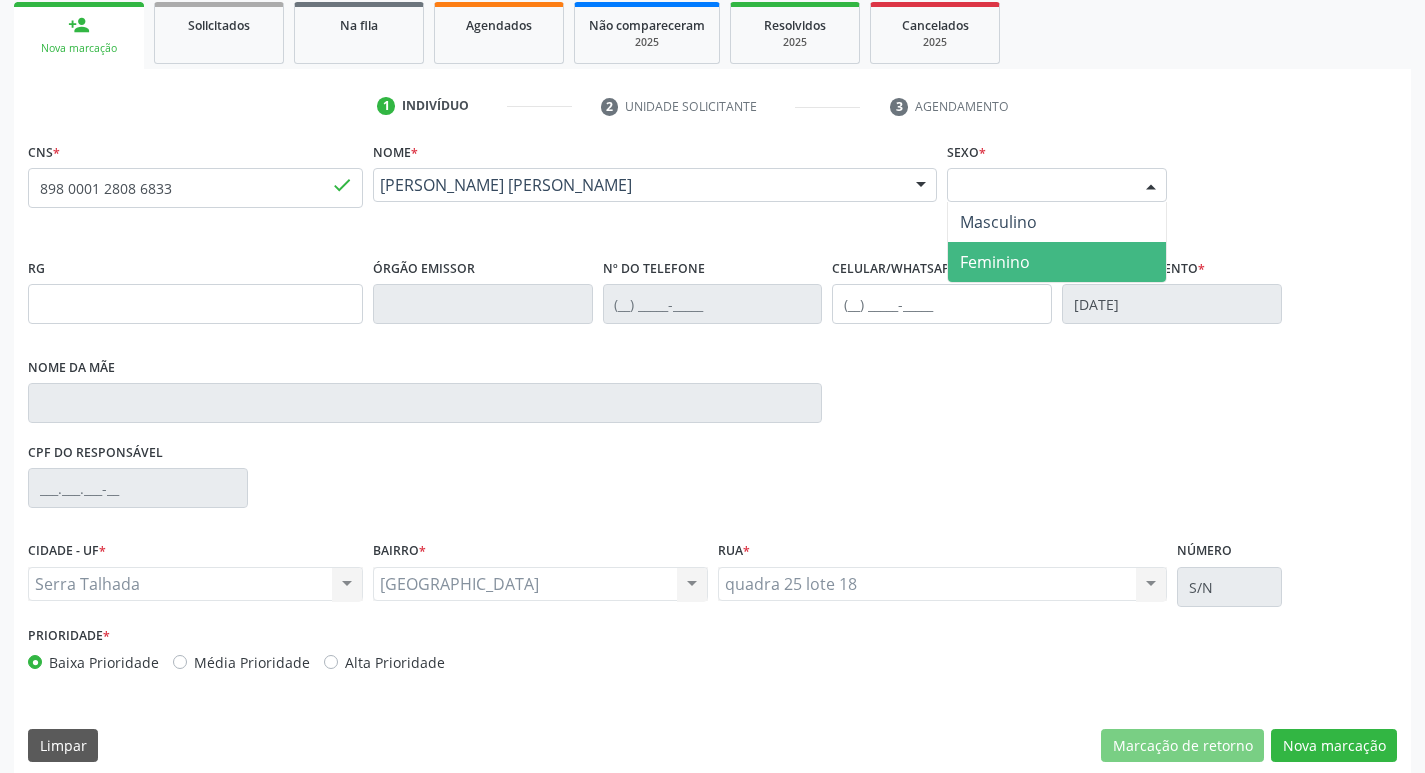 click on "Feminino" at bounding box center (995, 262) 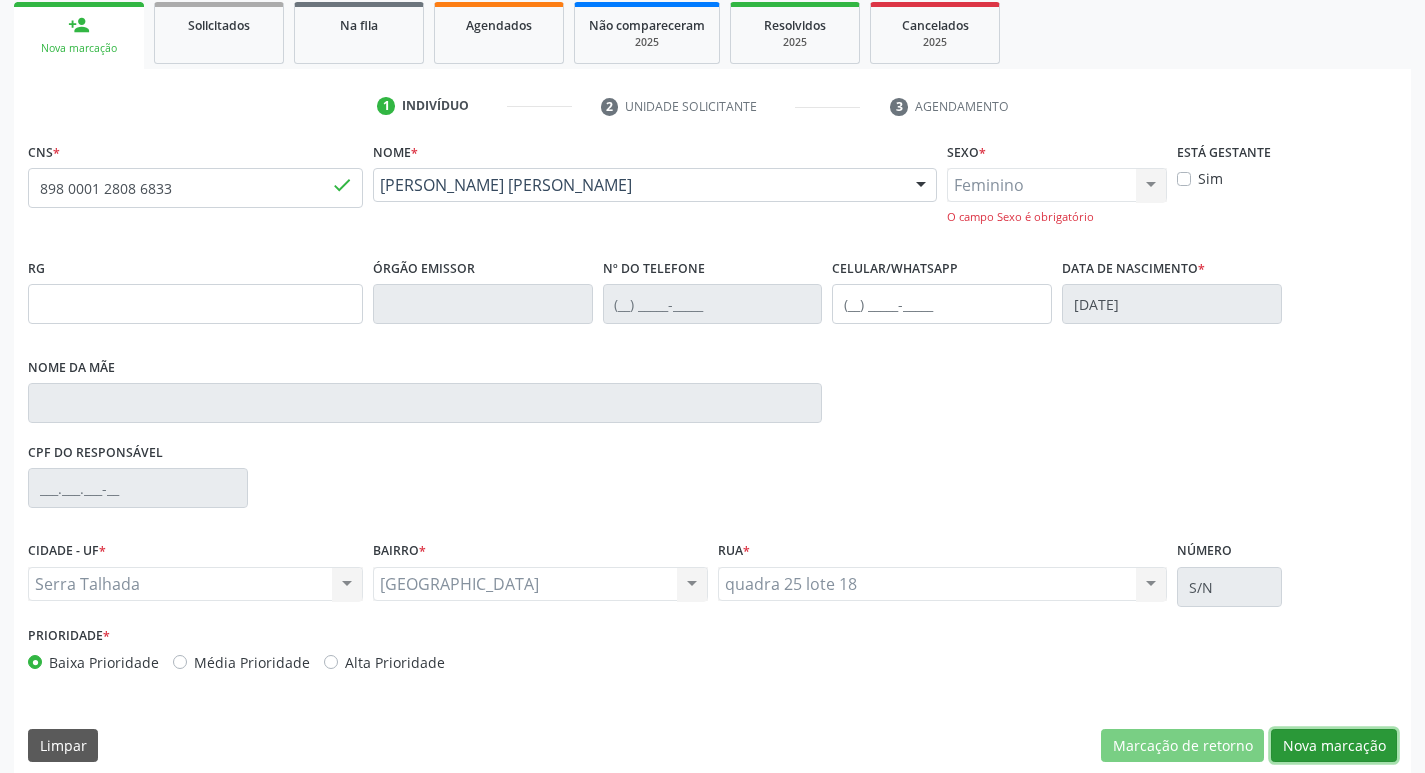 click on "Nova marcação" at bounding box center (1334, 746) 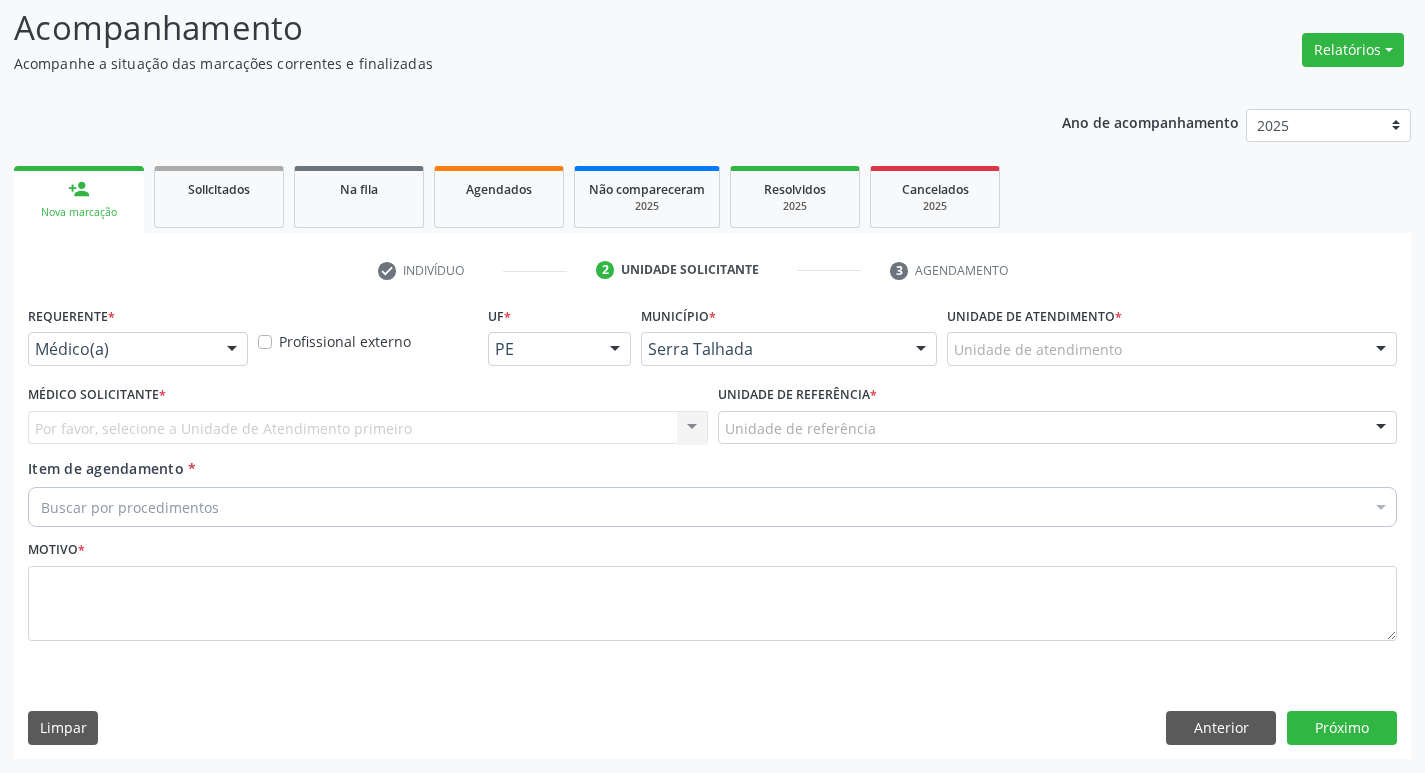 scroll, scrollTop: 133, scrollLeft: 0, axis: vertical 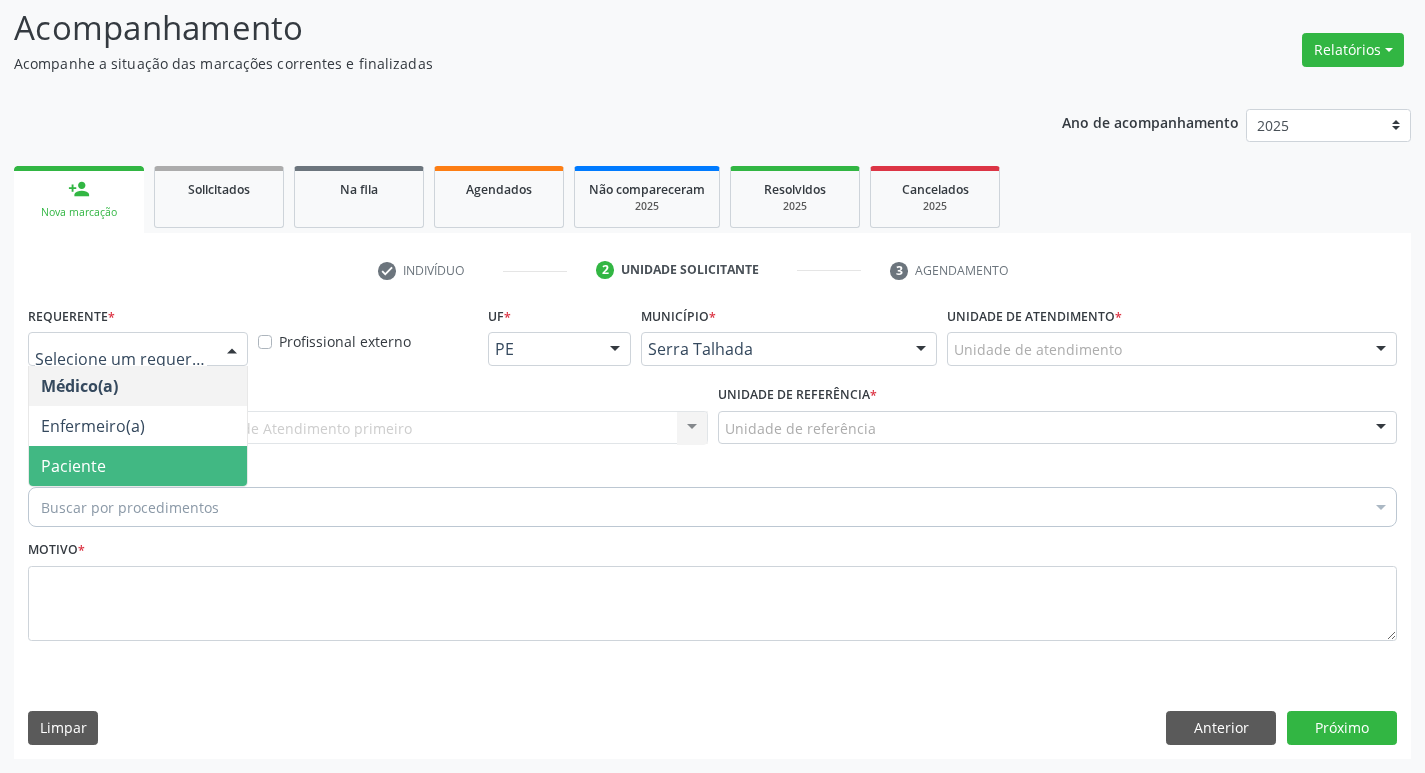 drag, startPoint x: 88, startPoint y: 465, endPoint x: 97, endPoint y: 454, distance: 14.21267 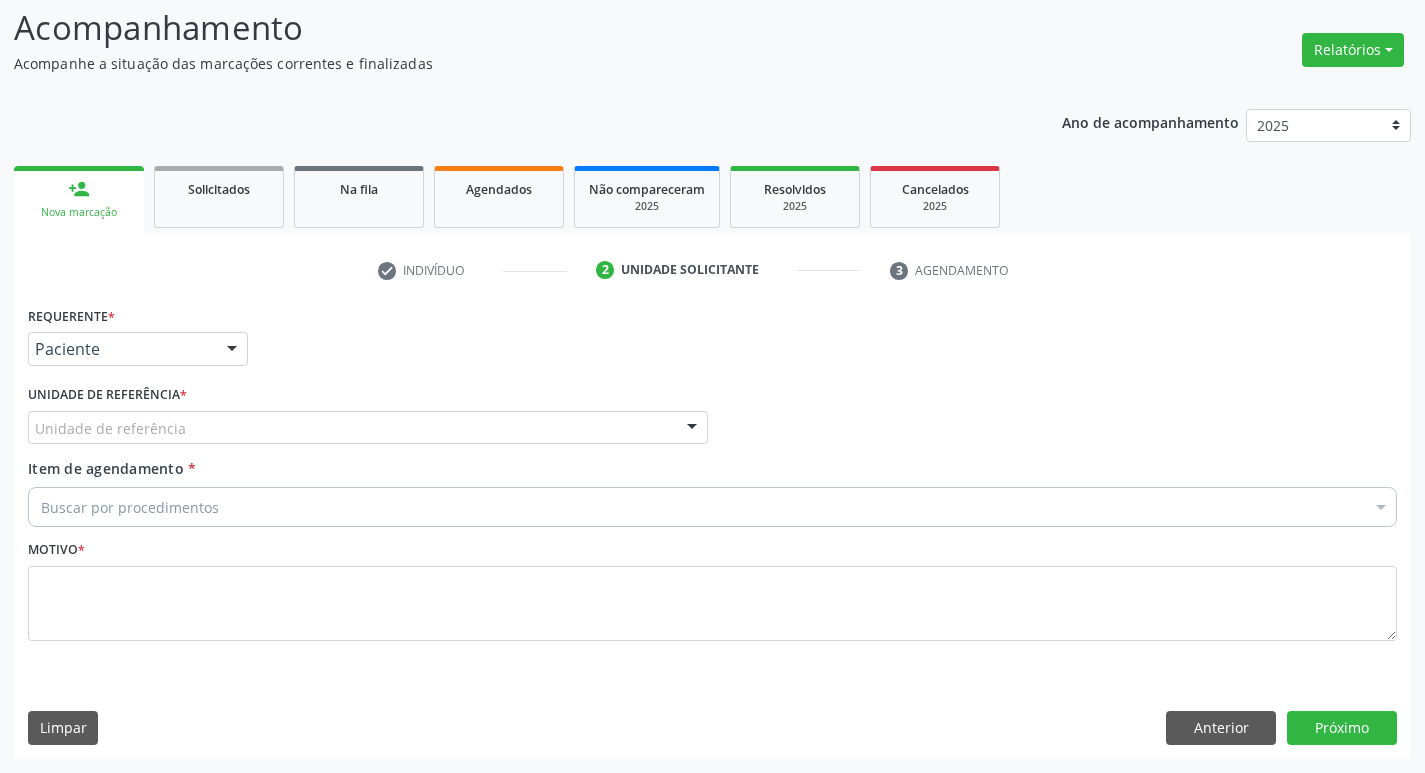 click on "Unidade de referência" at bounding box center [368, 428] 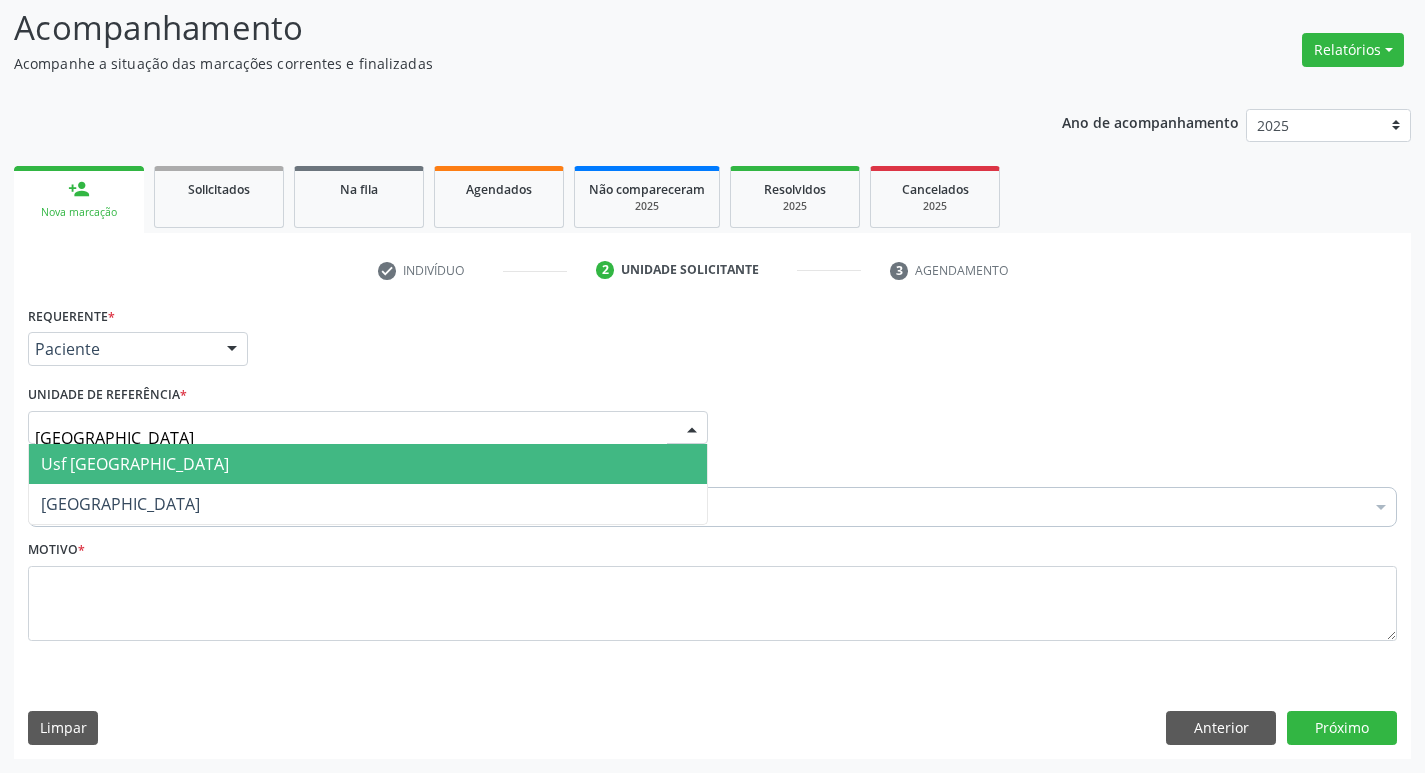 type on "vila bela" 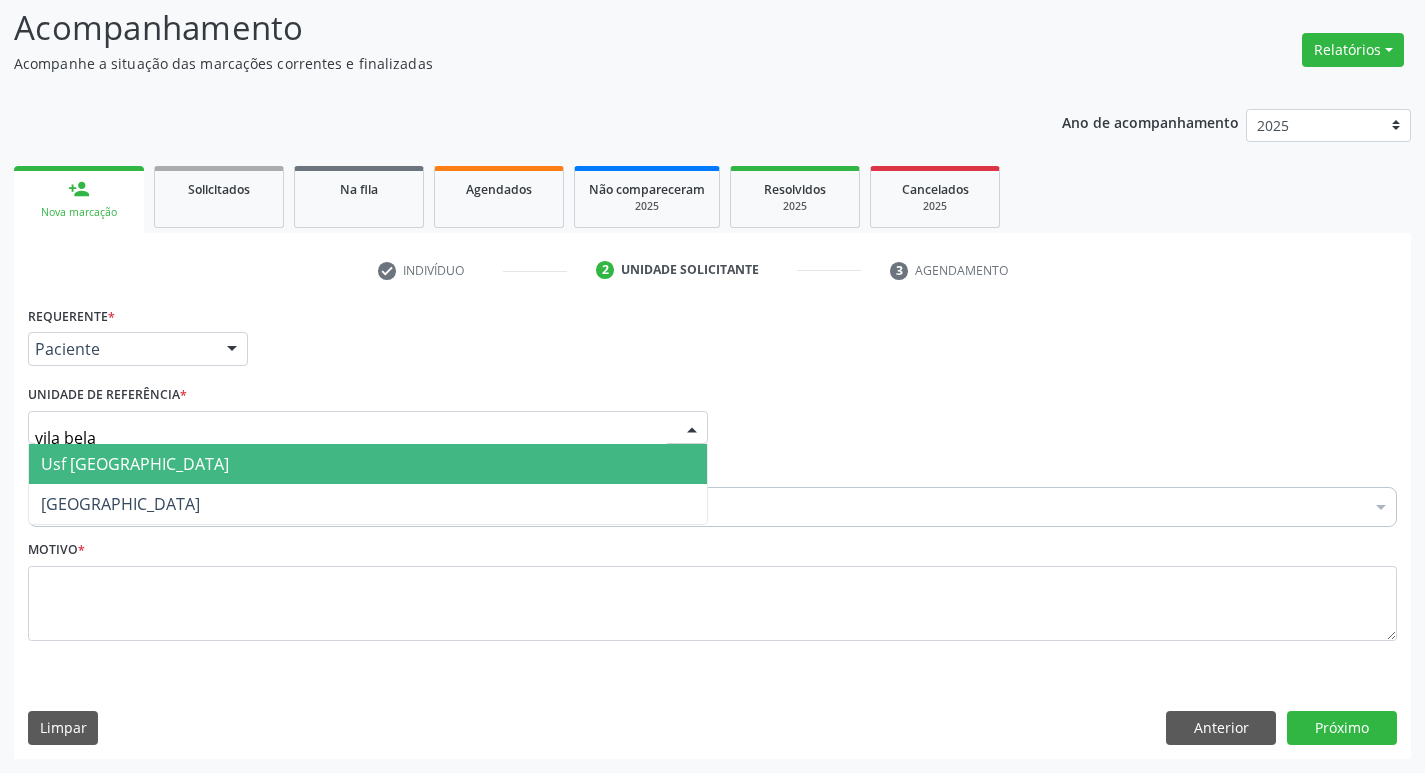 click on "Usf [GEOGRAPHIC_DATA]" at bounding box center (368, 464) 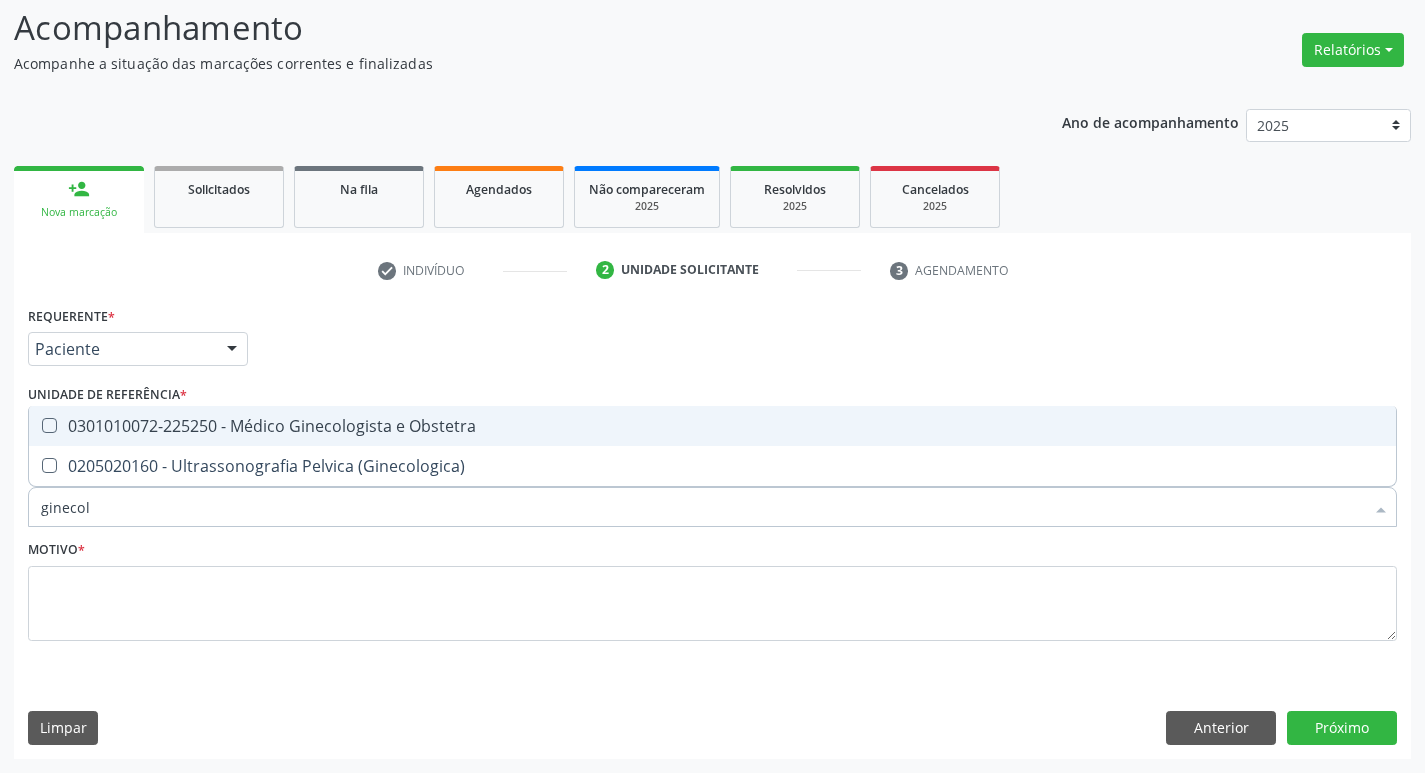 type on "ginecolo" 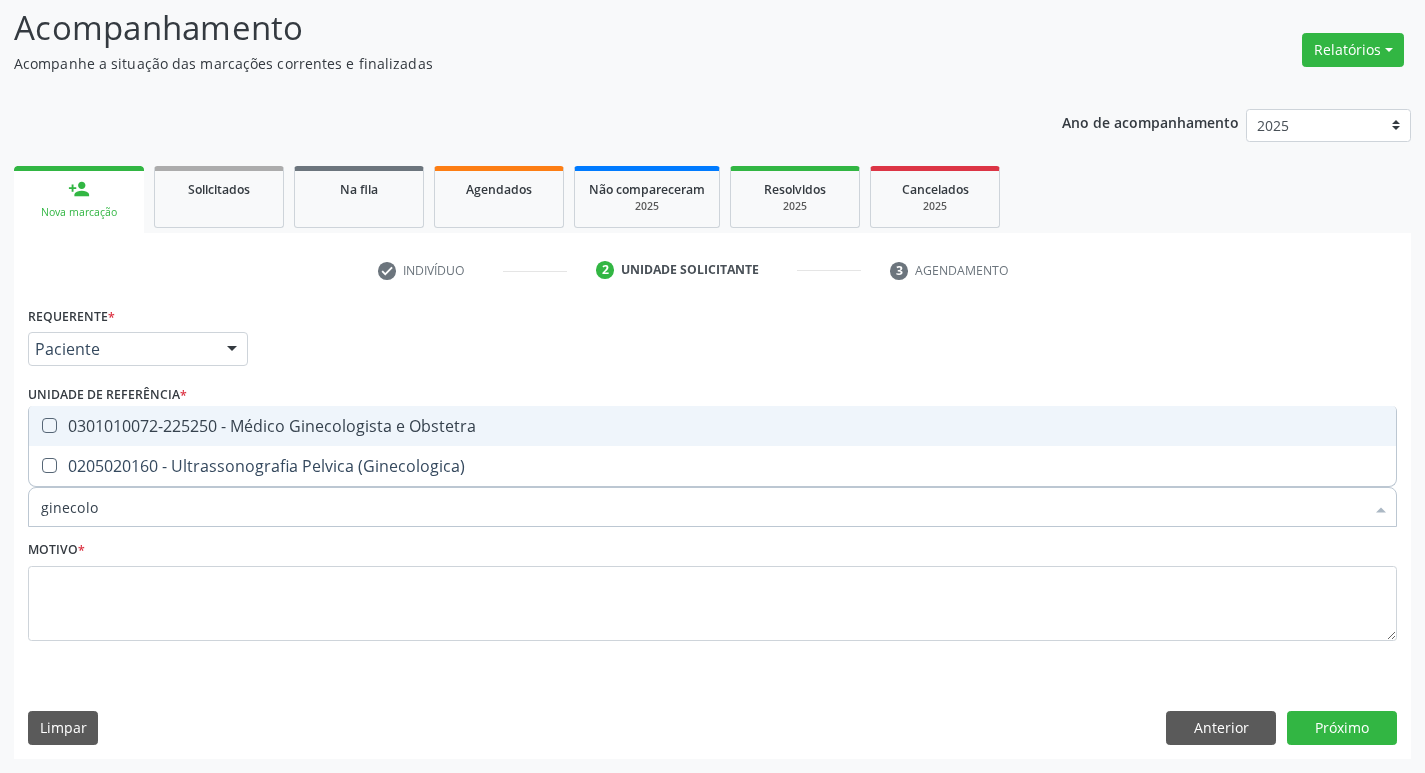 click on "0301010072-225250 - Médico Ginecologista e Obstetra" at bounding box center [712, 426] 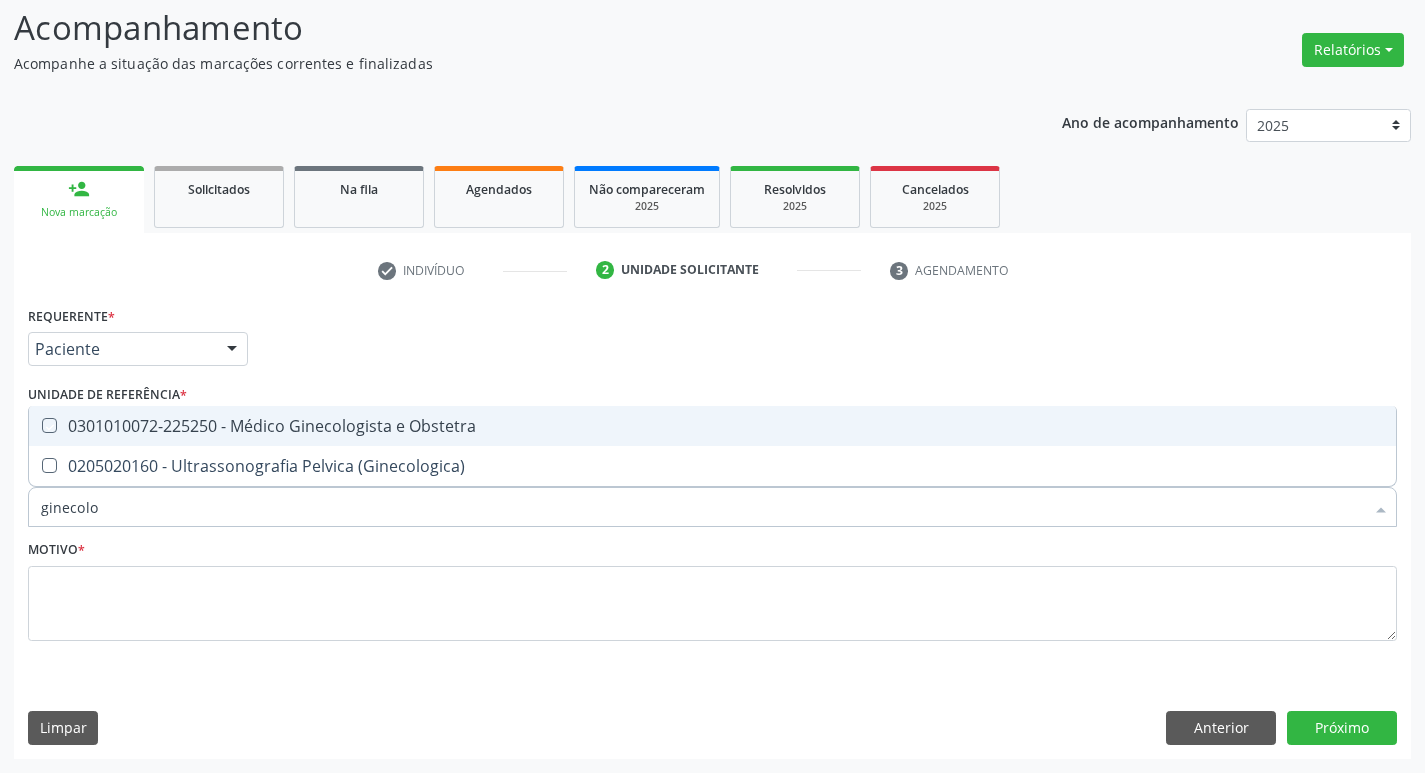 checkbox on "true" 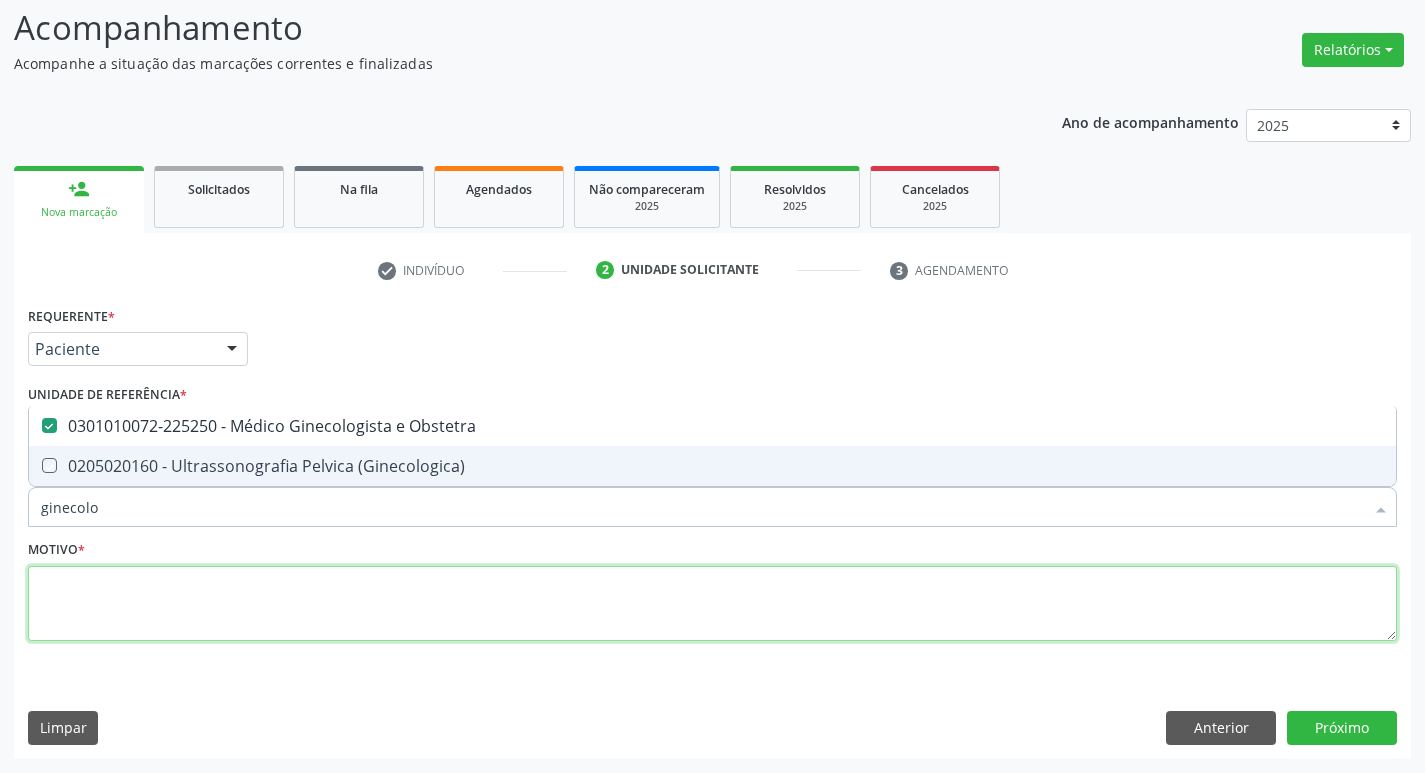 click at bounding box center (712, 604) 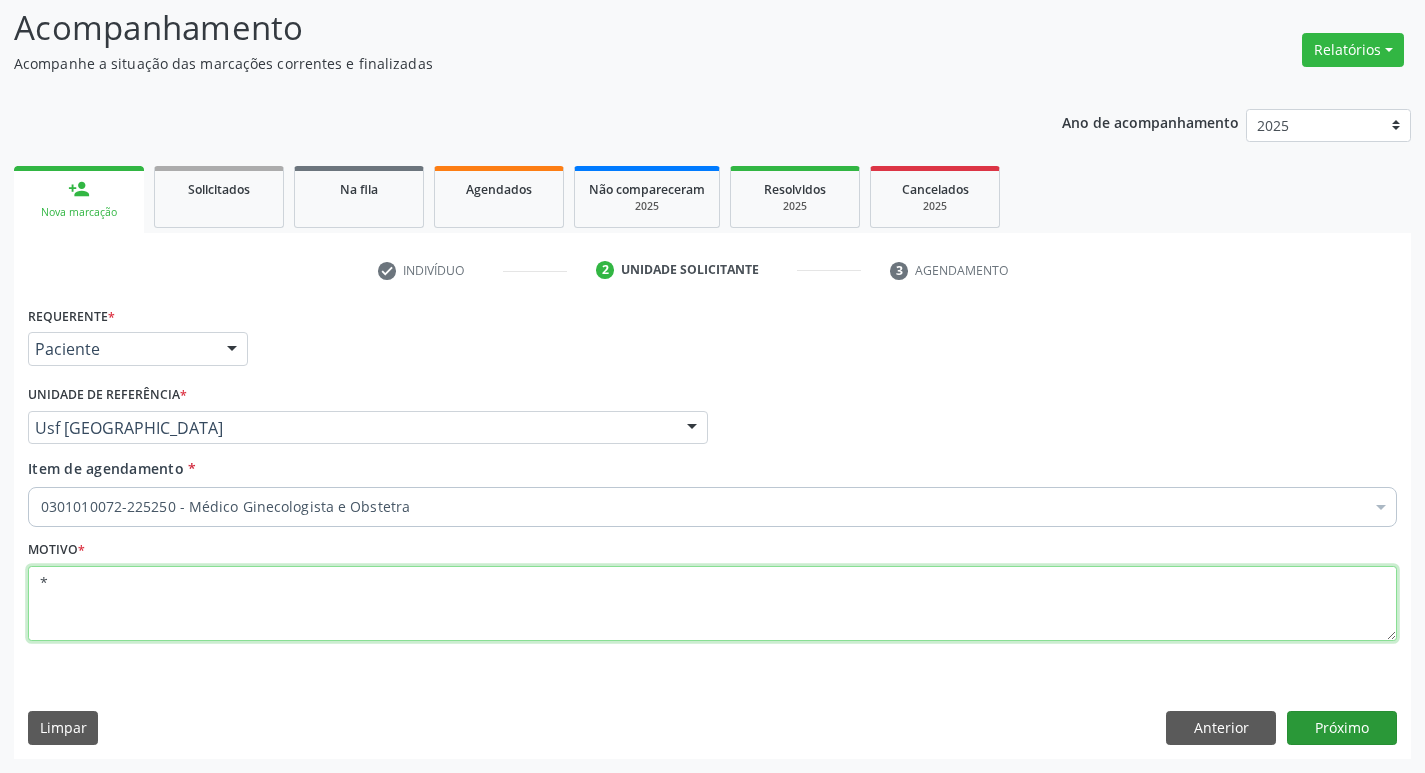 type on "*" 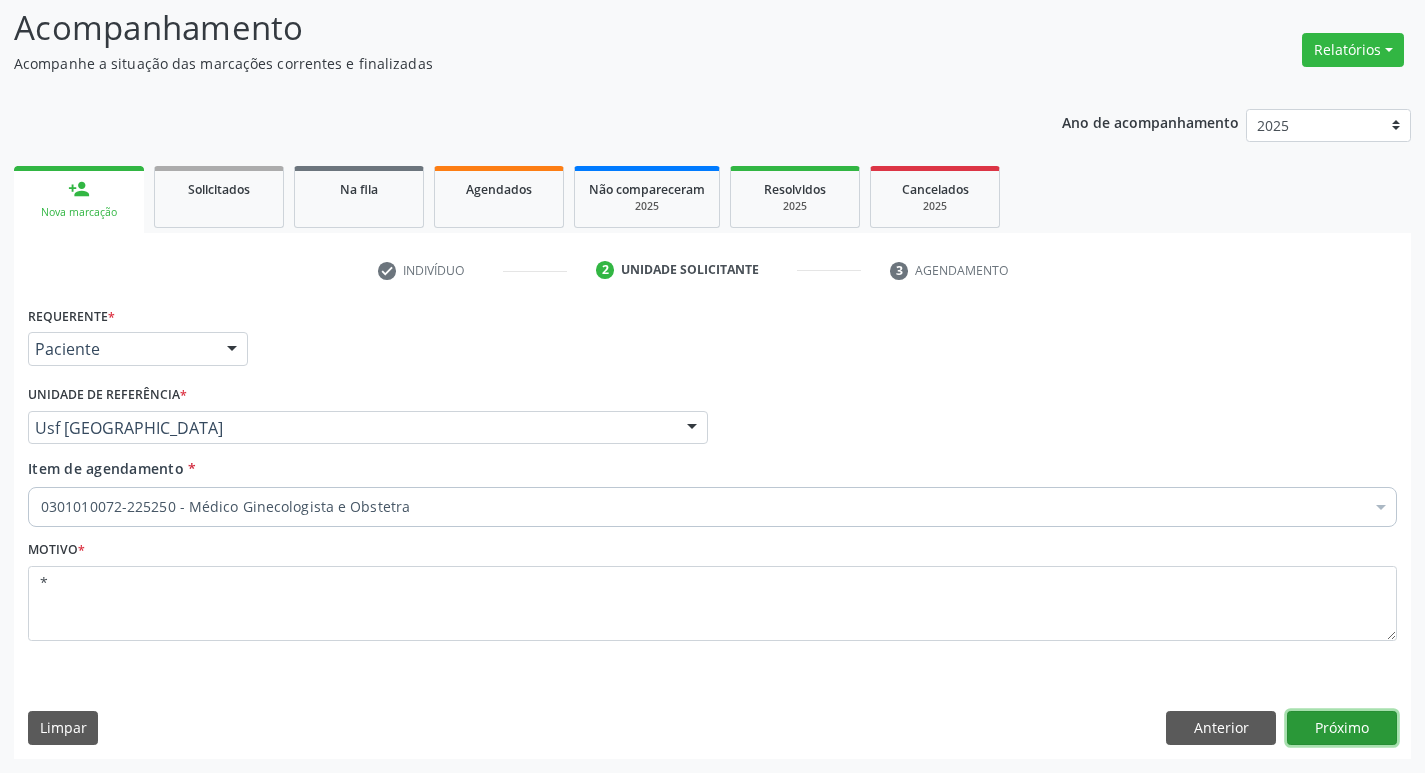 click on "Próximo" at bounding box center (1342, 728) 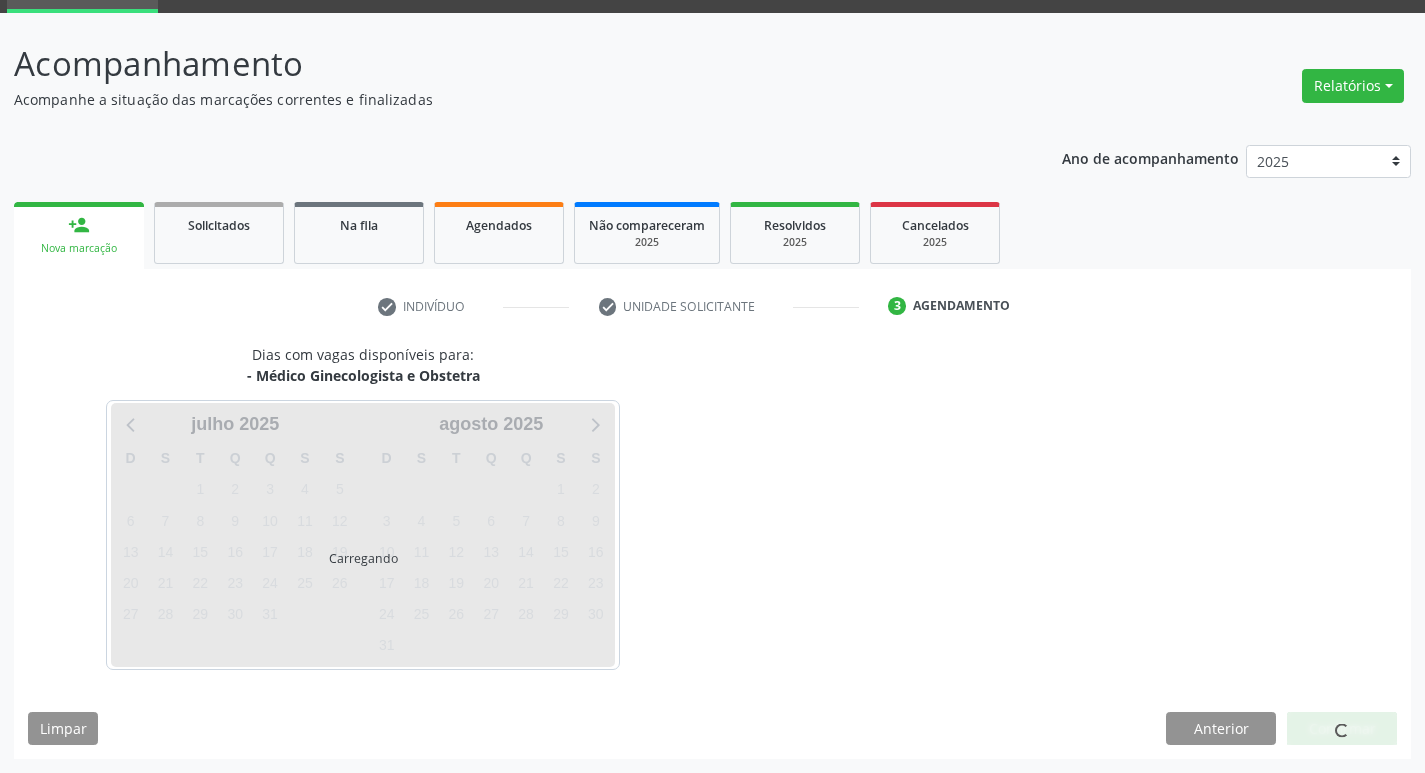 scroll, scrollTop: 97, scrollLeft: 0, axis: vertical 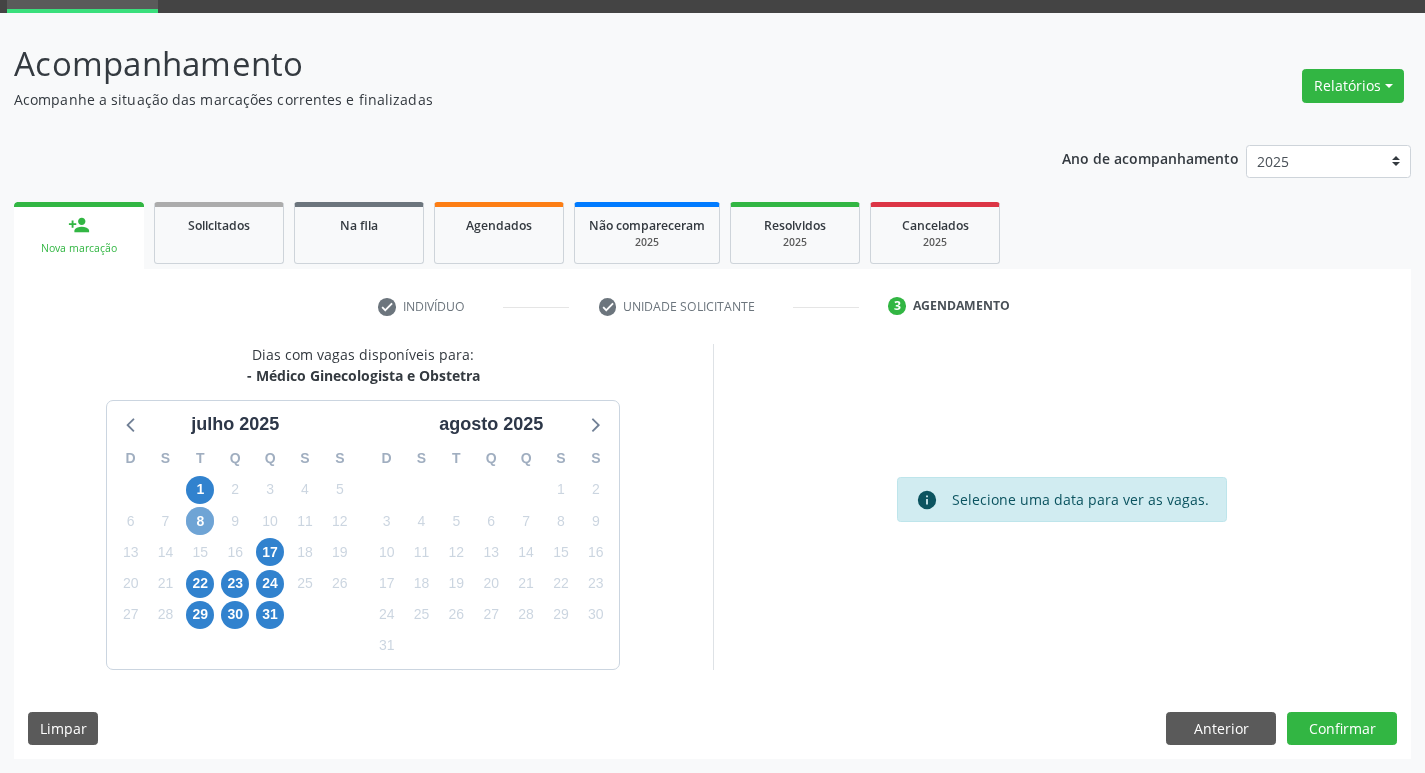 click on "8" at bounding box center (200, 521) 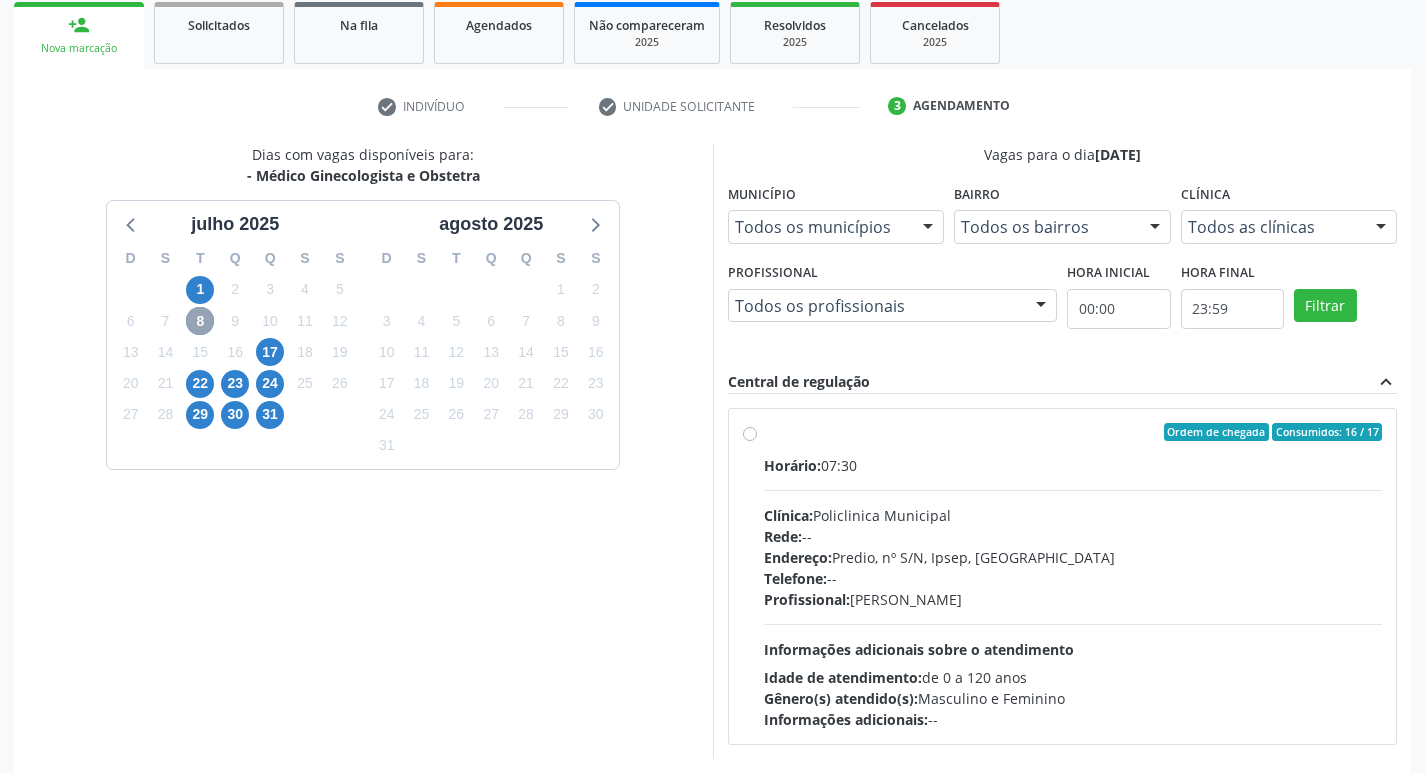 scroll, scrollTop: 386, scrollLeft: 0, axis: vertical 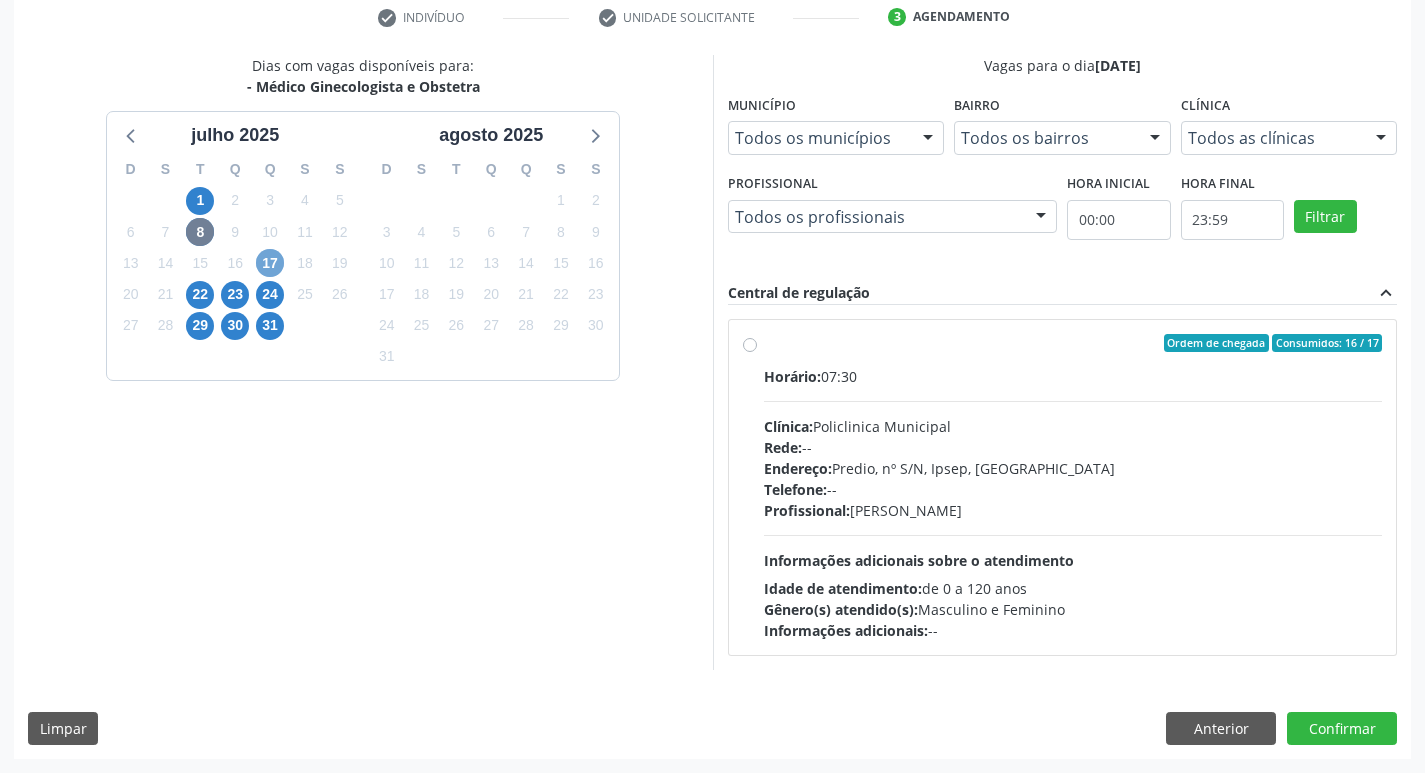 click on "17" at bounding box center (270, 263) 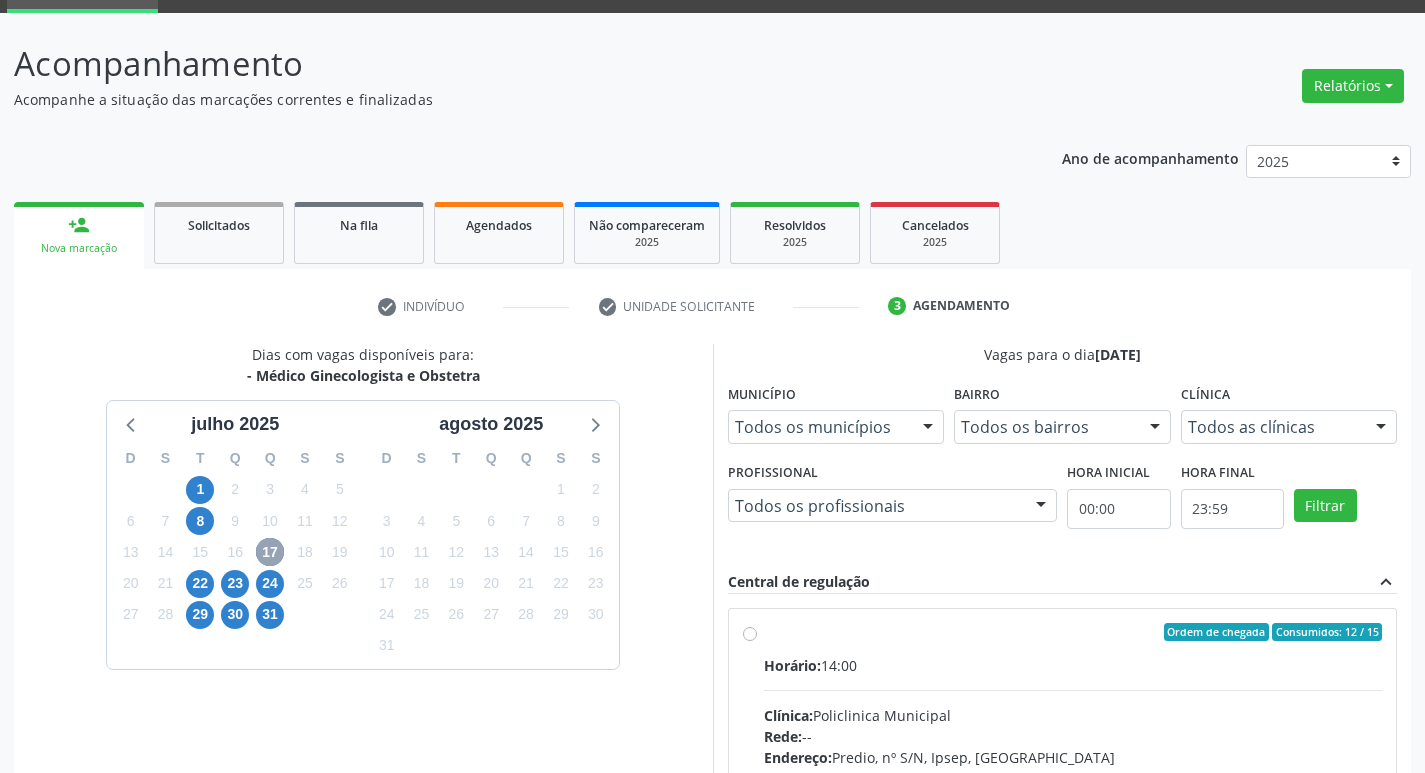 scroll, scrollTop: 386, scrollLeft: 0, axis: vertical 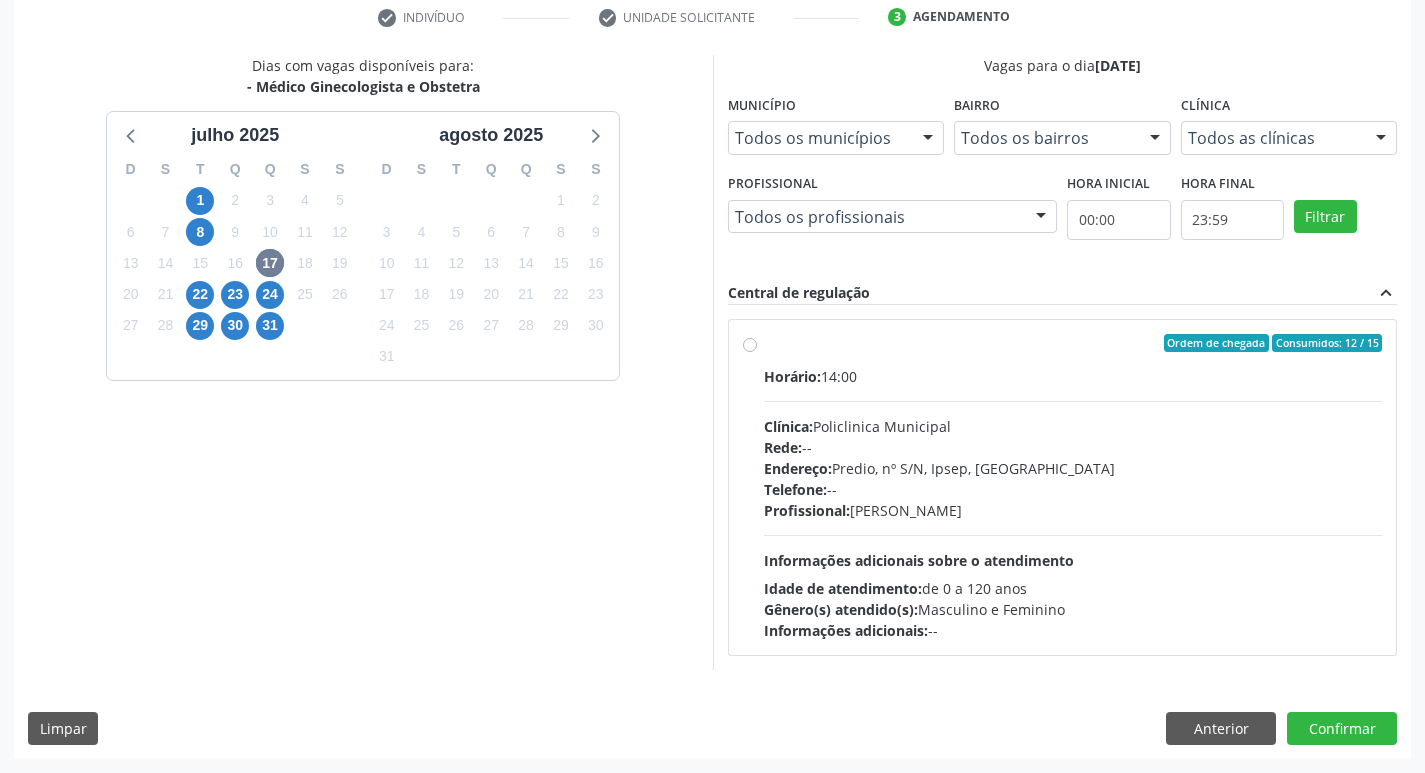 click on "Ordem de chegada
Consumidos: 12 / 15
Horário:   14:00
Clínica:  Policlinica Municipal
Rede:
--
Endereço:   Predio, nº S/N, Ipsep, [GEOGRAPHIC_DATA] - PE
Telefone:   --
Profissional:
[PERSON_NAME]
Informações adicionais sobre o atendimento
Idade de atendimento:
de 0 a 120 anos
Gênero(s) atendido(s):
Masculino e Feminino
Informações adicionais:
--" at bounding box center (1073, 487) 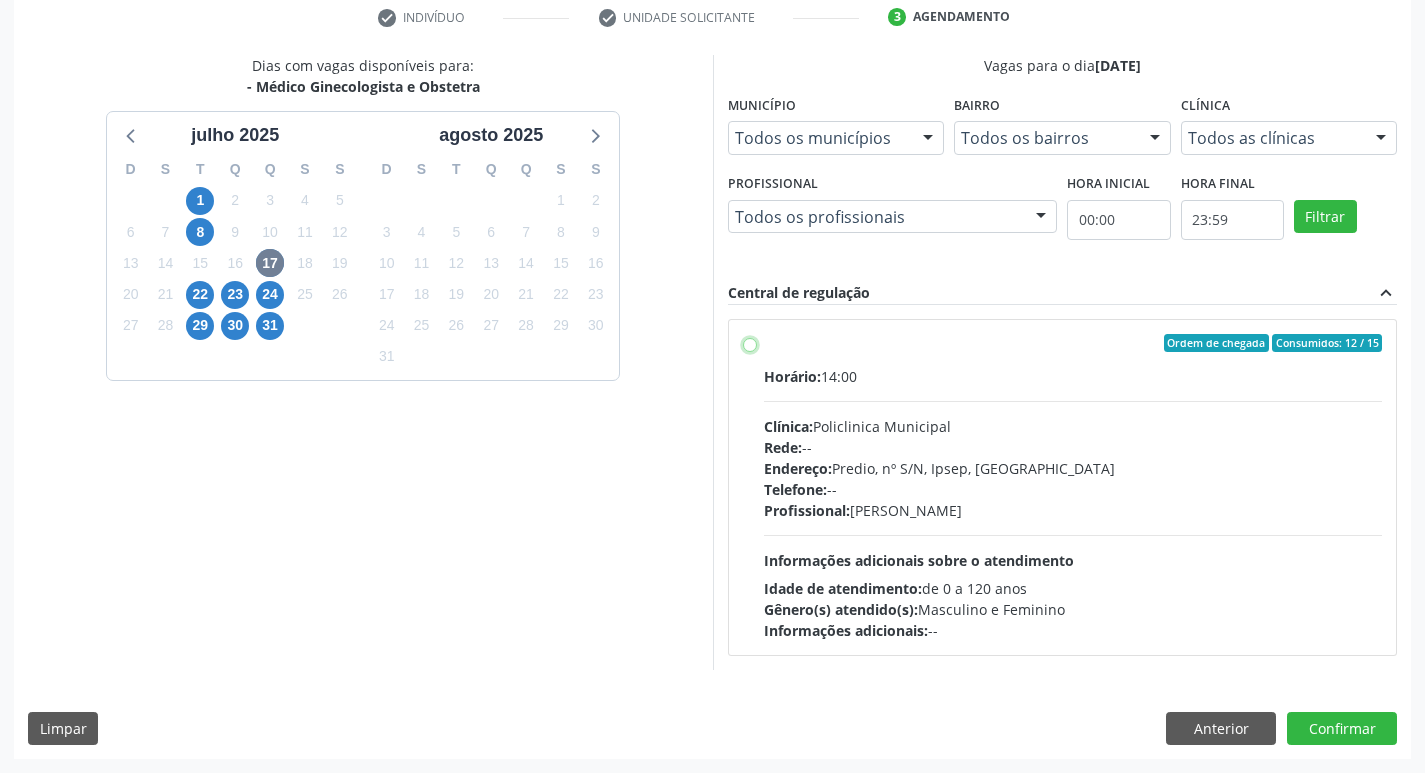 click on "Ordem de chegada
Consumidos: 12 / 15
Horário:   14:00
Clínica:  Policlinica Municipal
Rede:
--
Endereço:   Predio, nº S/N, Ipsep, [GEOGRAPHIC_DATA] - PE
Telefone:   --
Profissional:
[PERSON_NAME]
Informações adicionais sobre o atendimento
Idade de atendimento:
de 0 a 120 anos
Gênero(s) atendido(s):
Masculino e Feminino
Informações adicionais:
--" at bounding box center (750, 343) 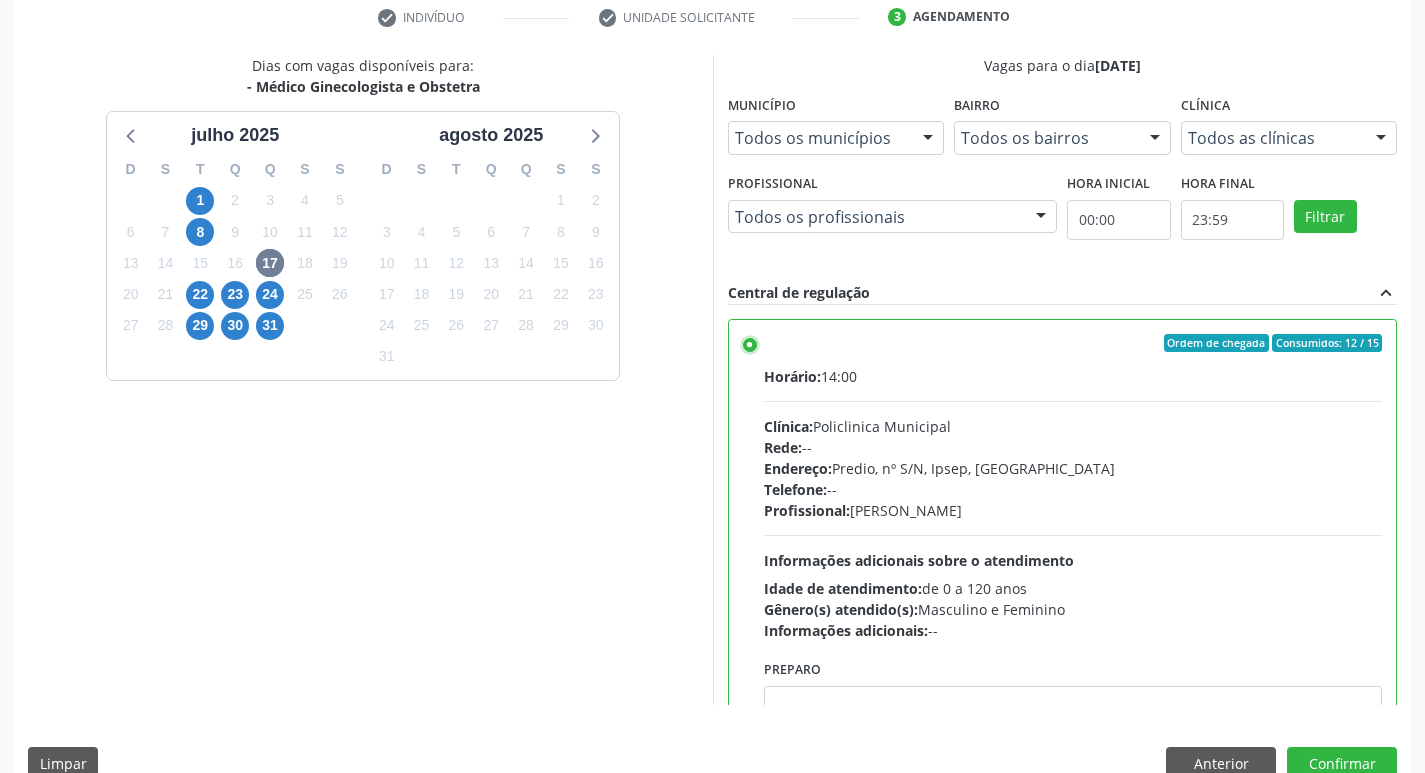 scroll, scrollTop: 99, scrollLeft: 0, axis: vertical 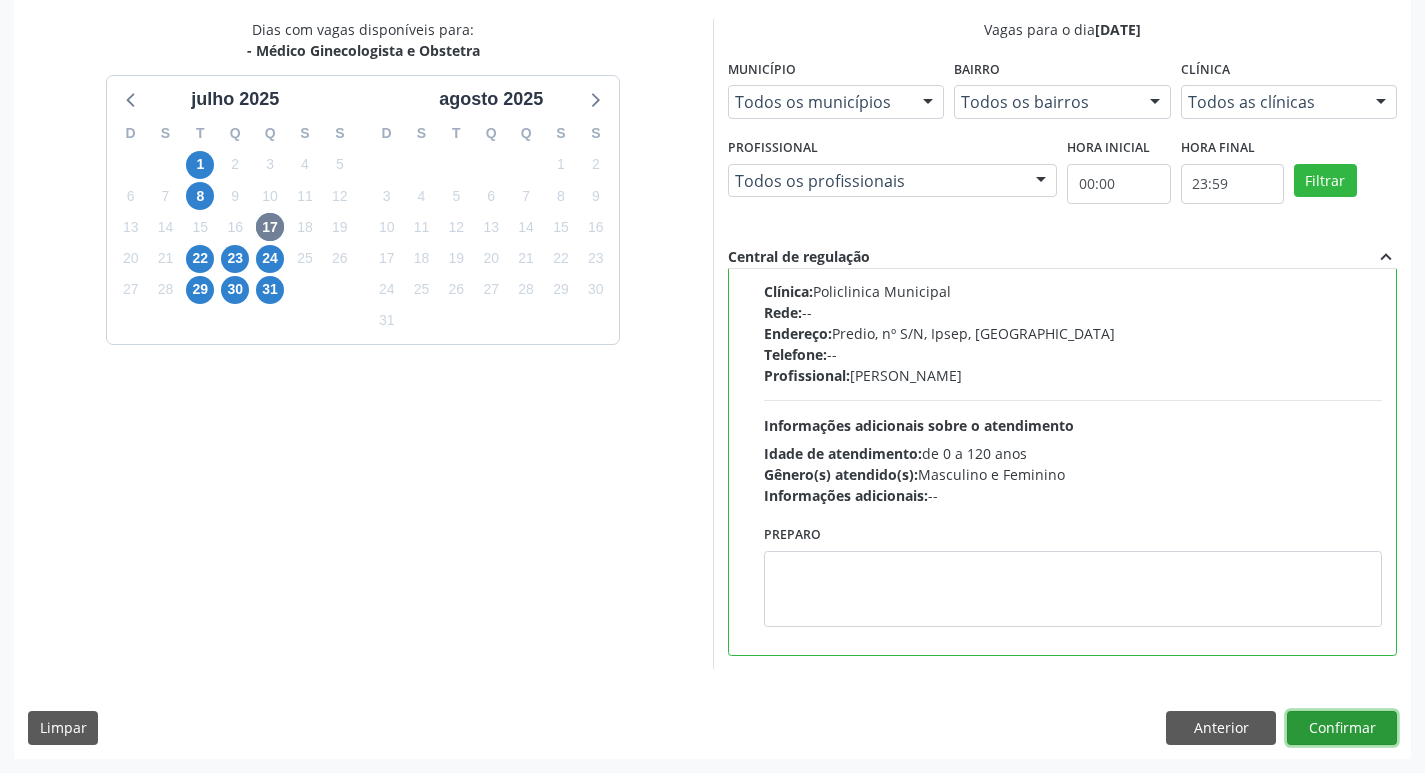 click on "Confirmar" at bounding box center [1342, 728] 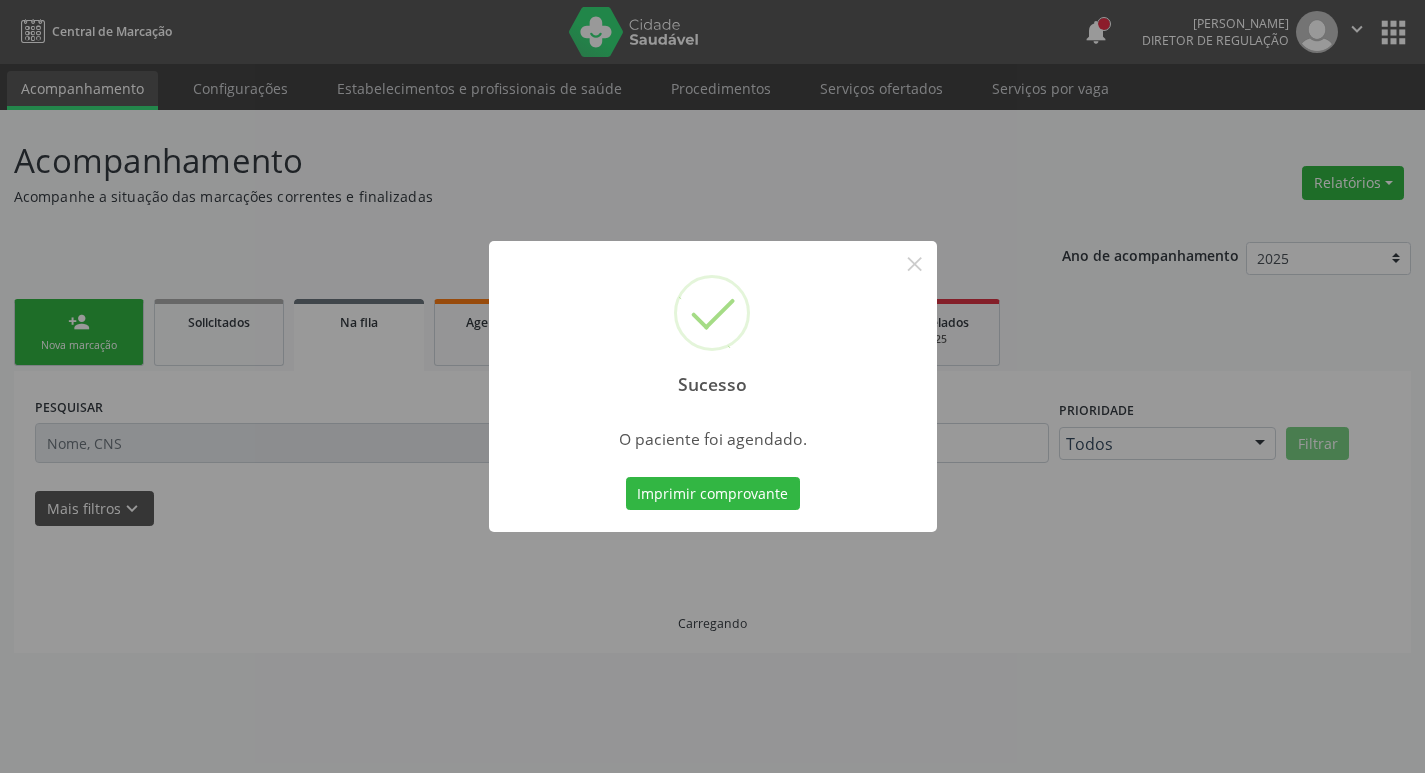 scroll, scrollTop: 0, scrollLeft: 0, axis: both 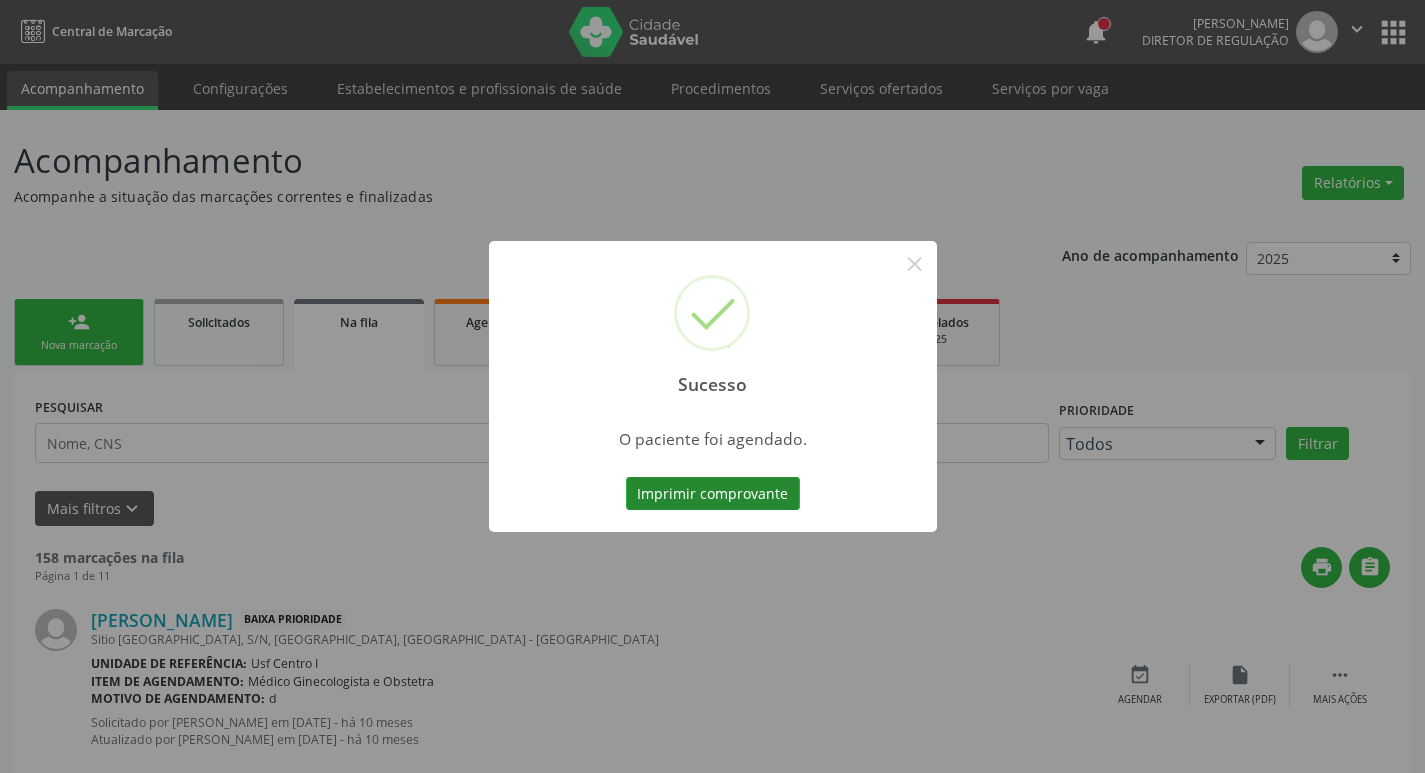 click on "Imprimir comprovante" at bounding box center [713, 494] 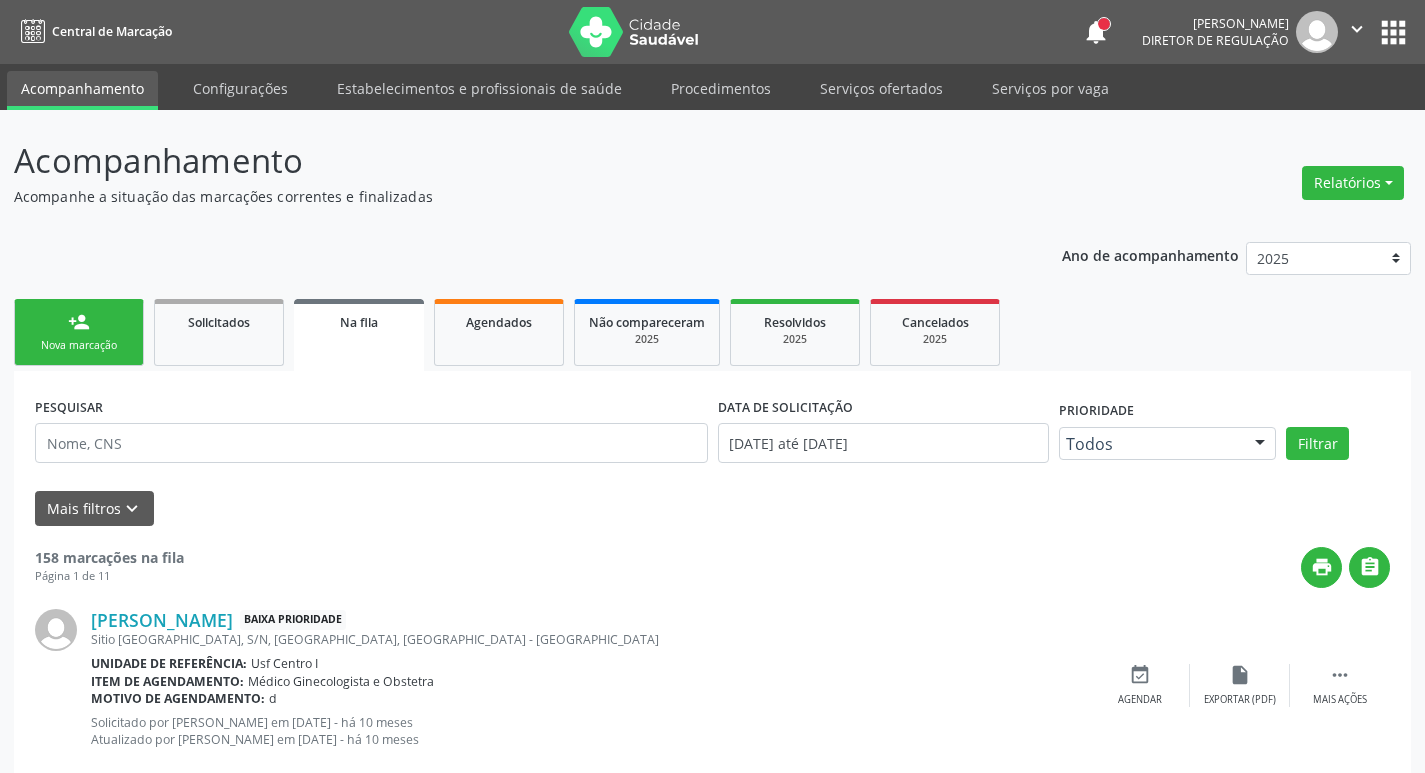 click on "Nova marcação" at bounding box center (79, 345) 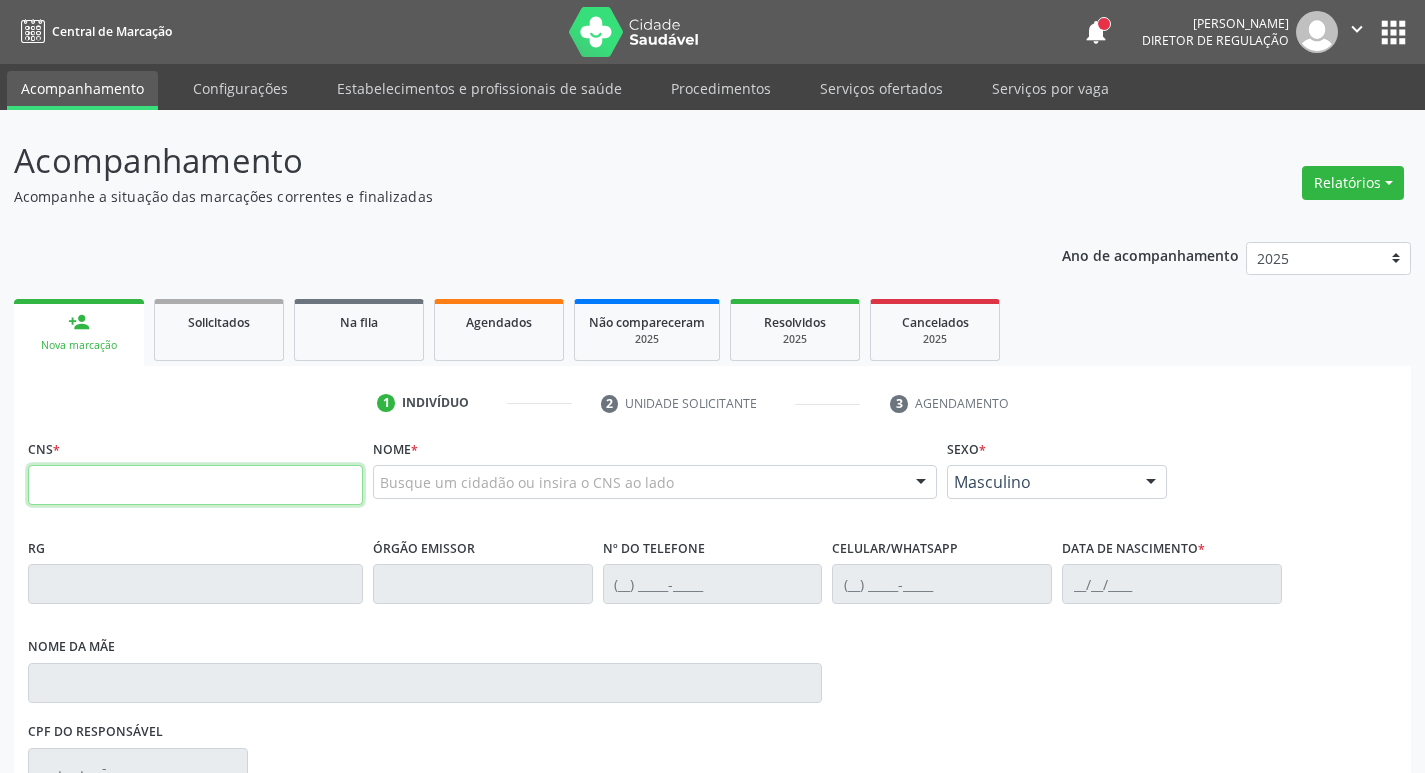 click at bounding box center [195, 485] 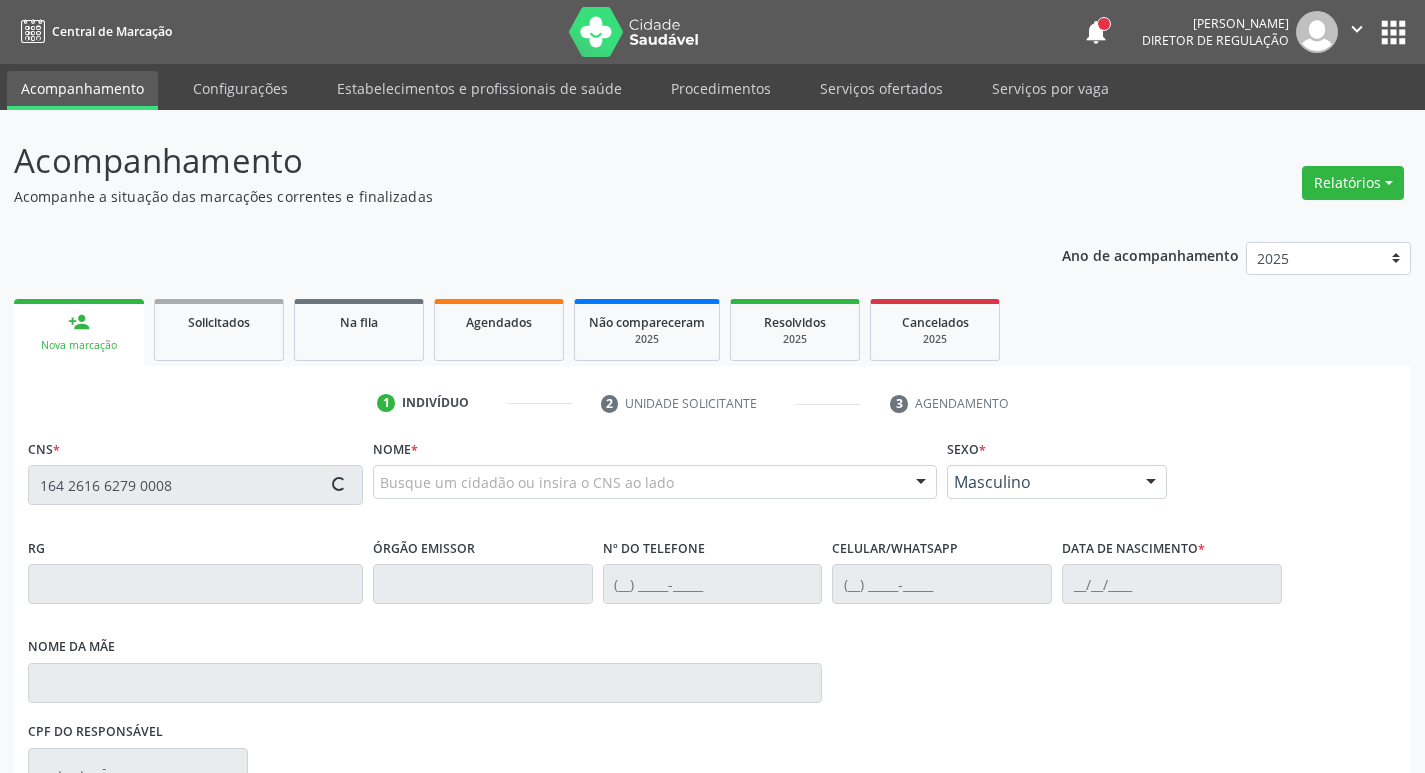 type on "164 2616 6279 0008" 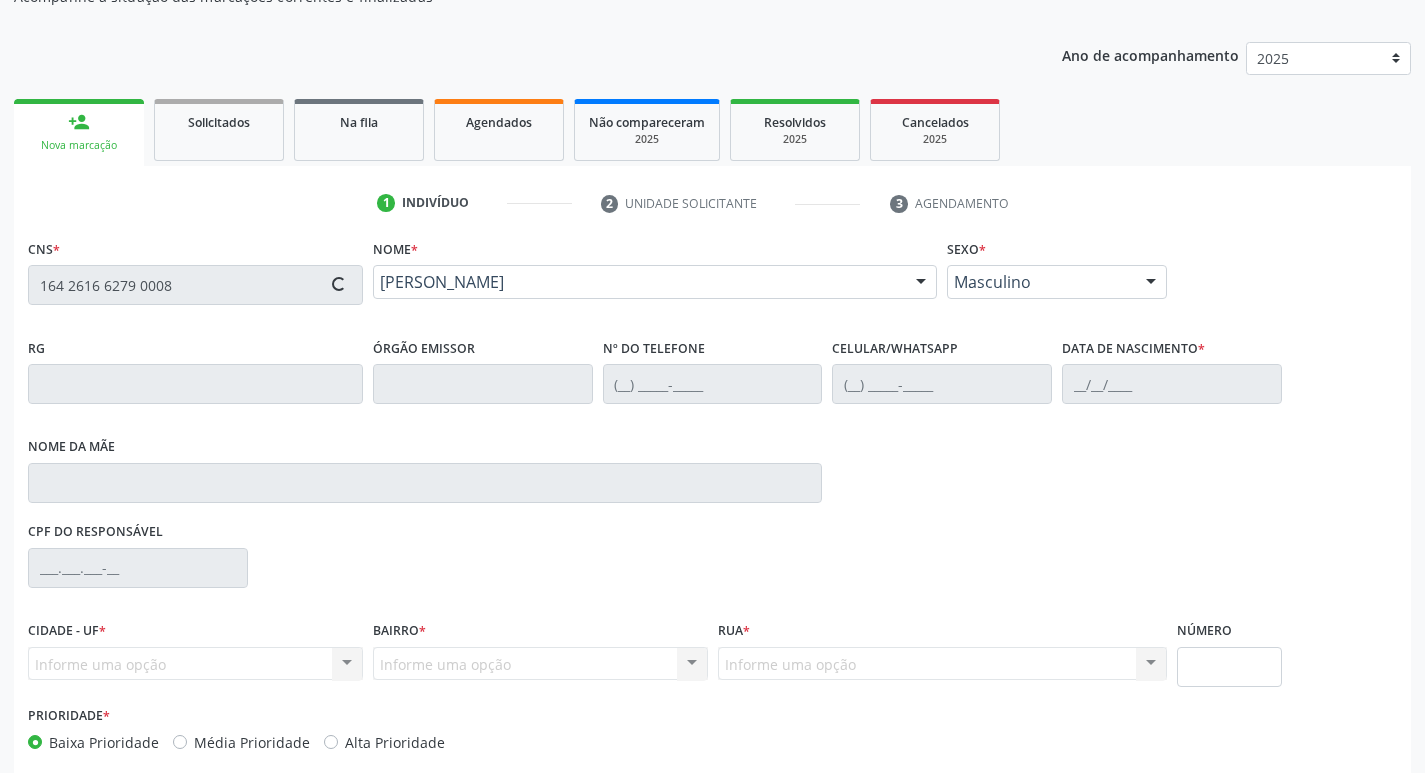 scroll, scrollTop: 297, scrollLeft: 0, axis: vertical 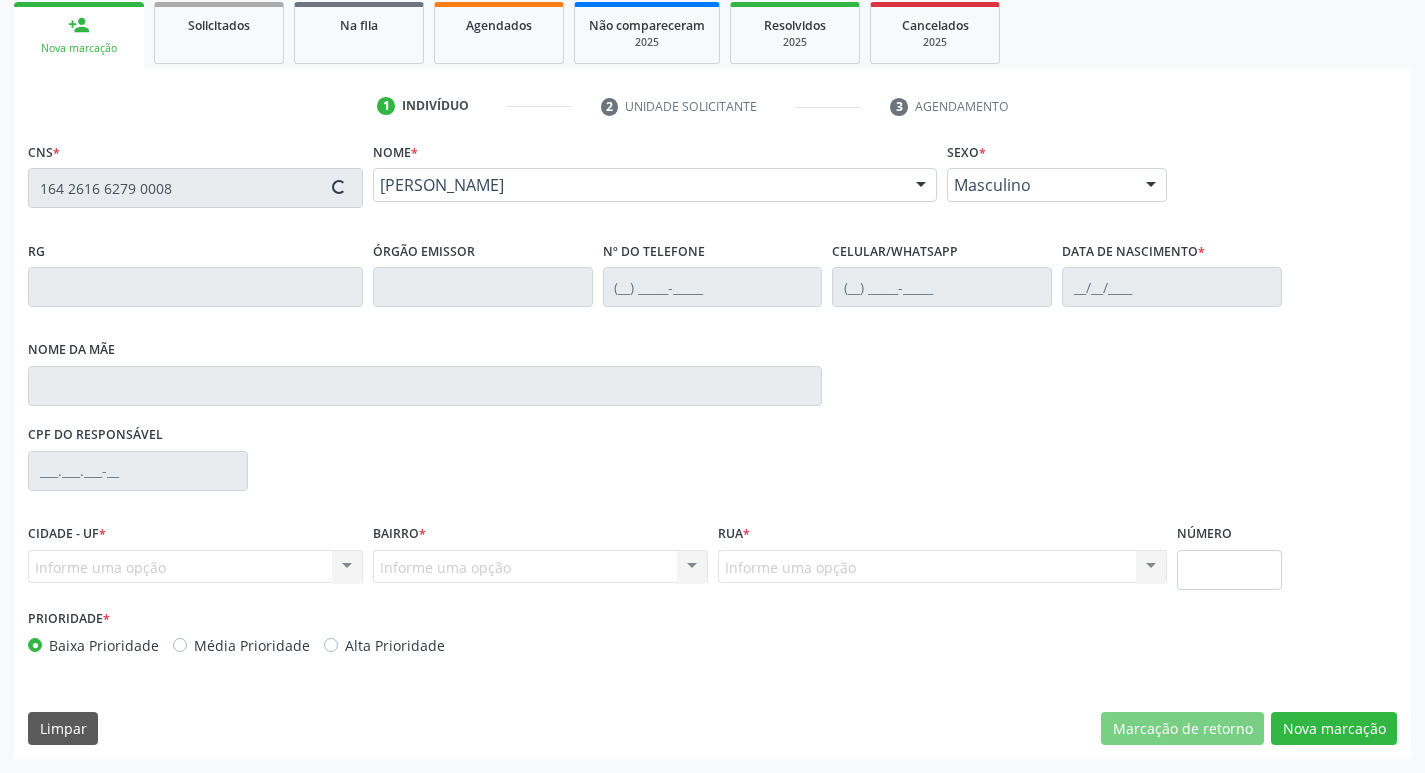 type on "[PHONE_NUMBER]" 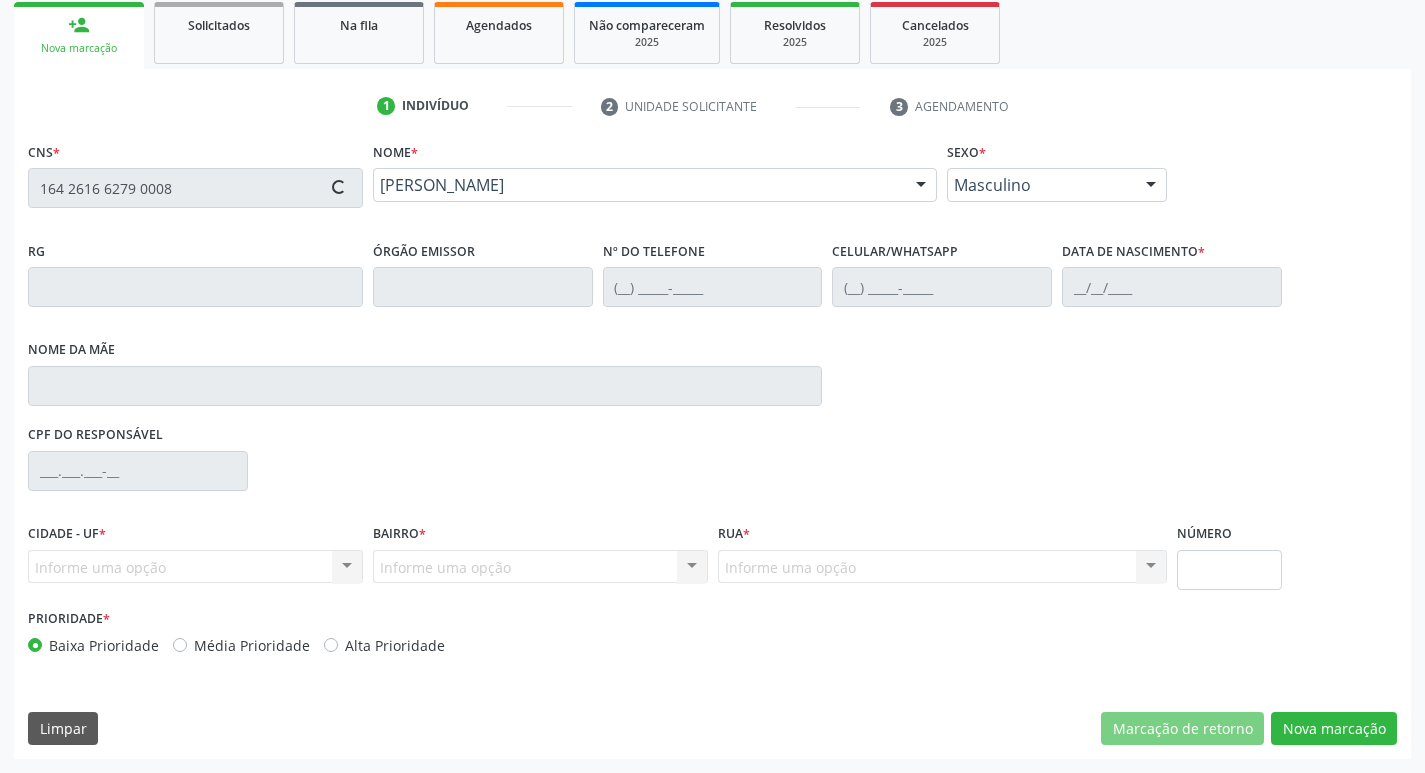 type on "[DATE]" 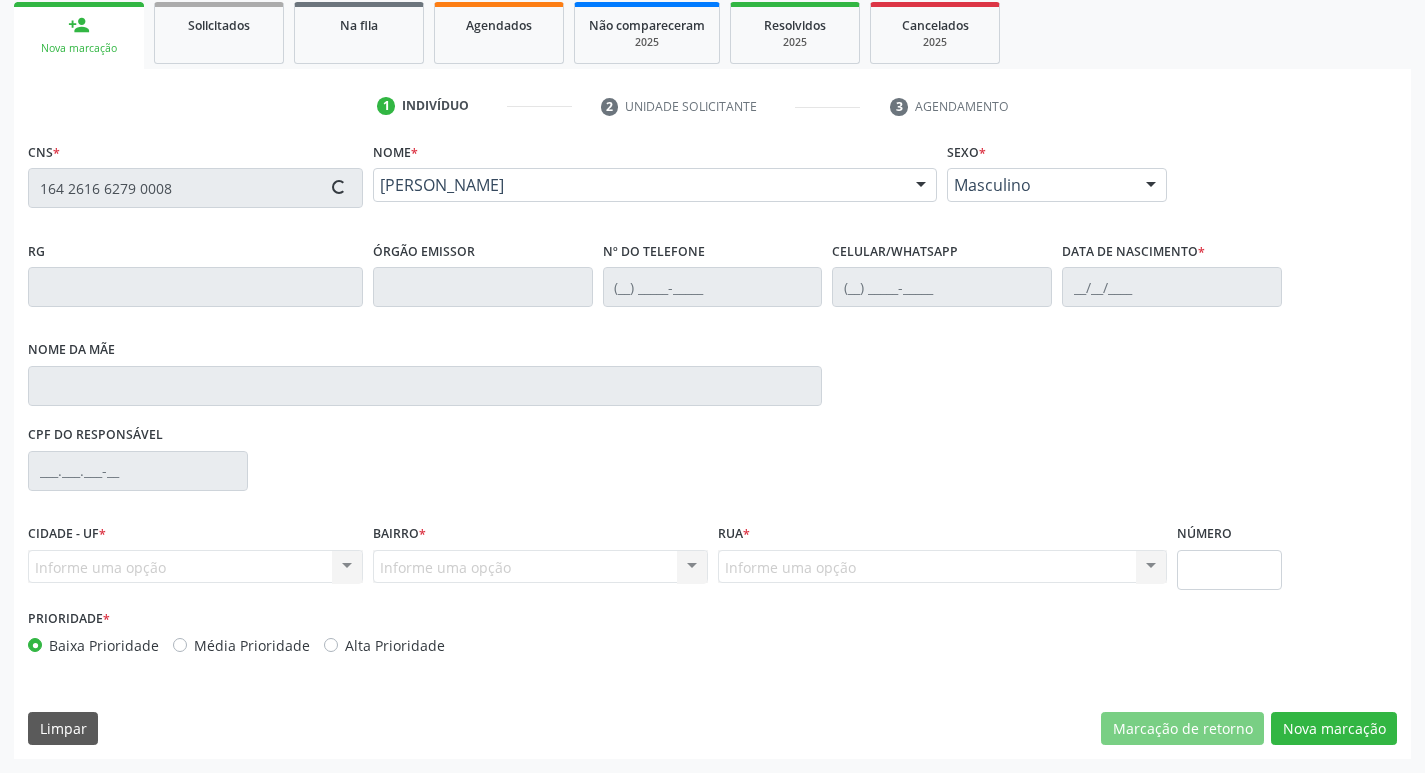 type on "065.139.624-71" 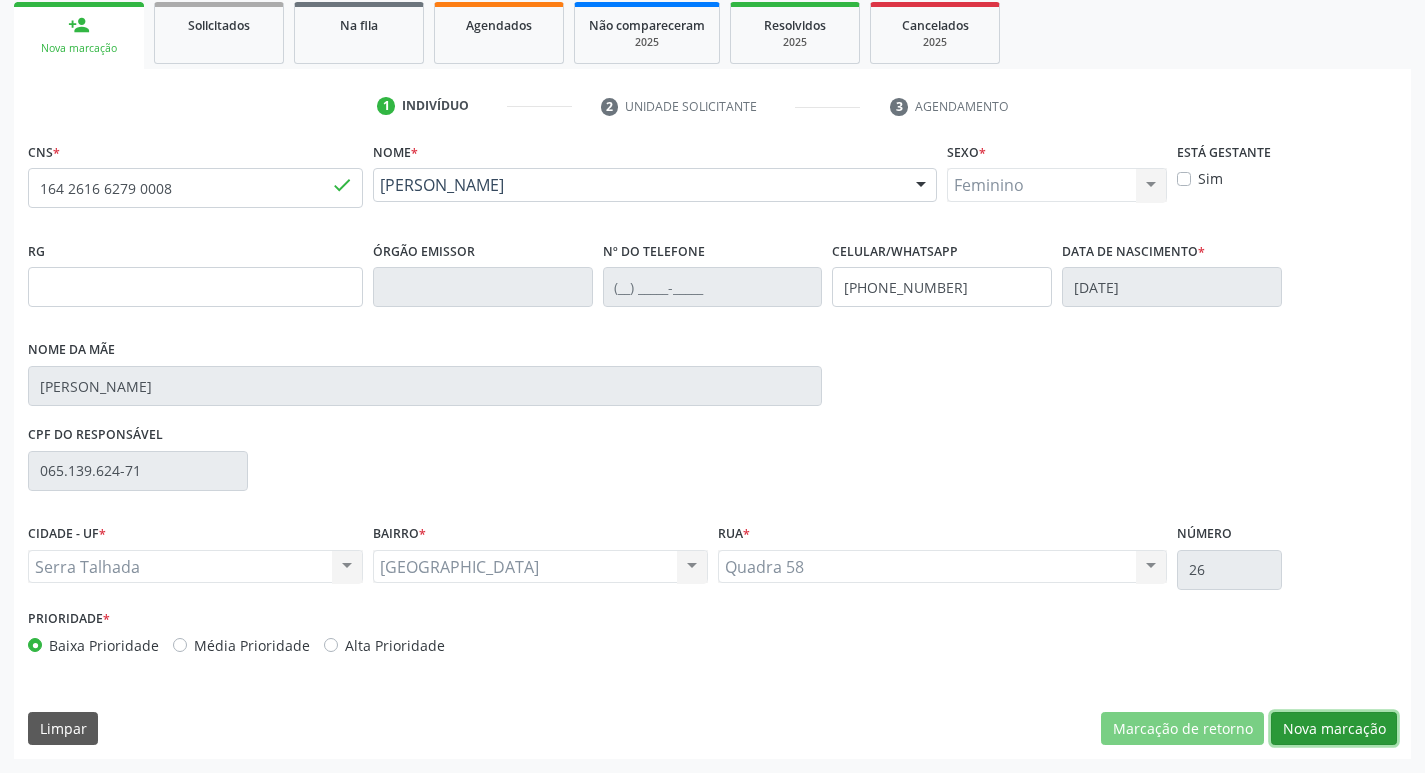 click on "Nova marcação" at bounding box center [1334, 729] 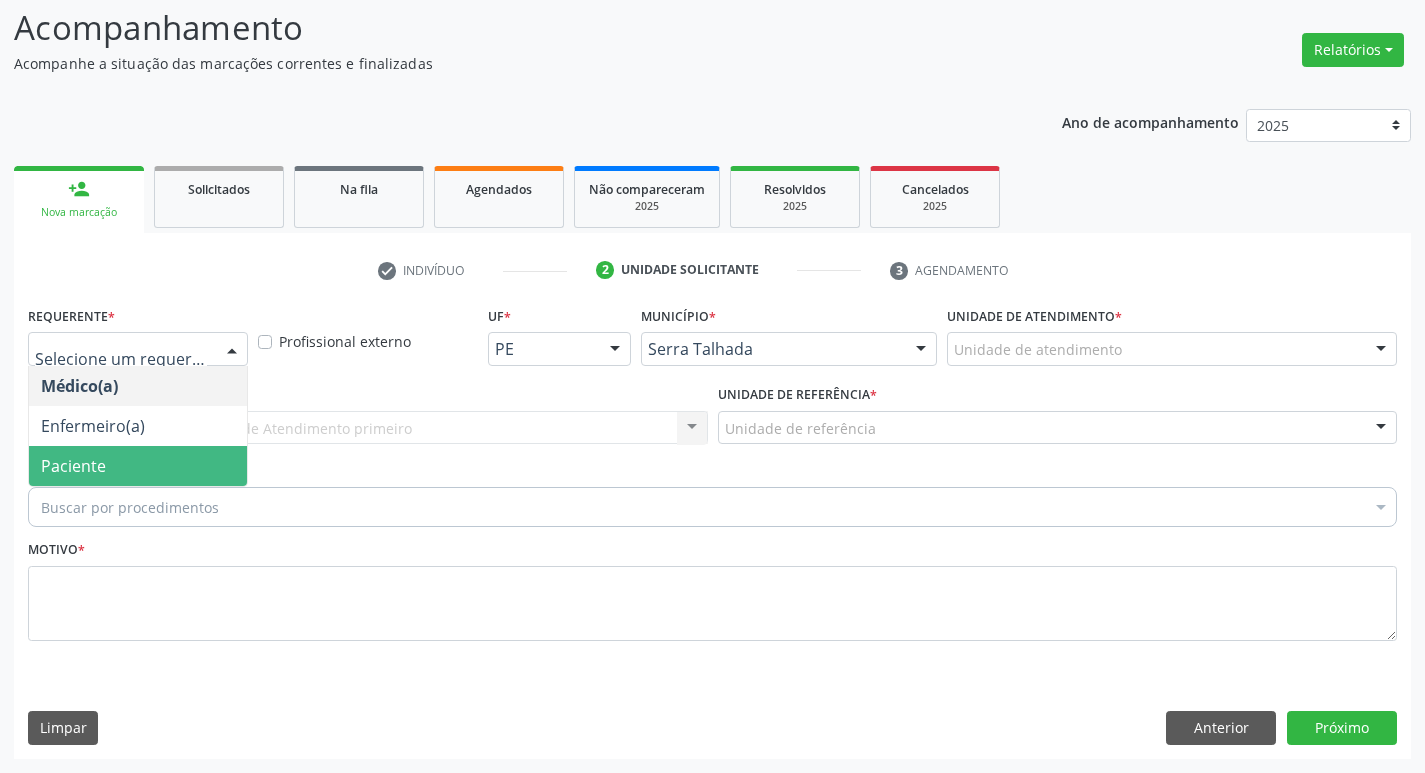 drag, startPoint x: 68, startPoint y: 470, endPoint x: 156, endPoint y: 452, distance: 89.822044 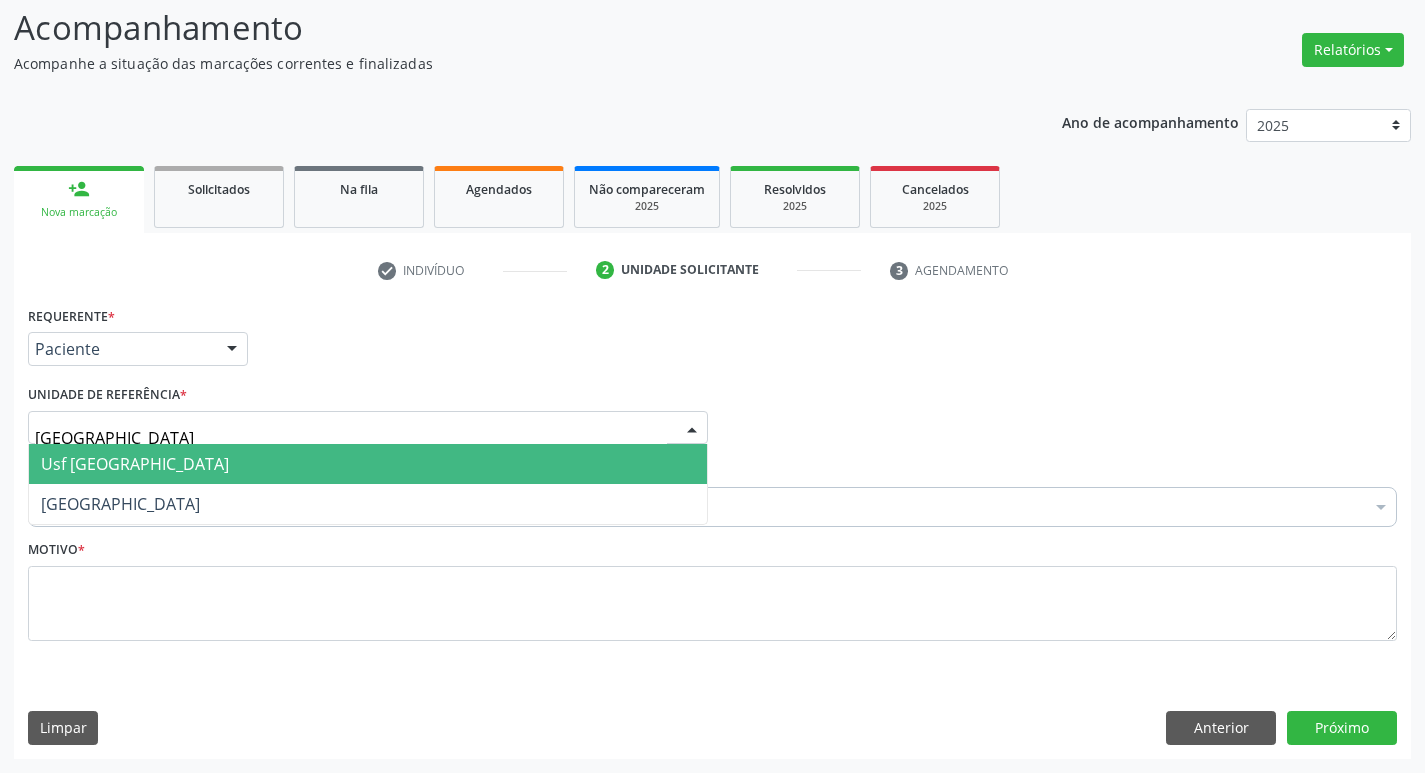 type on "vila bela" 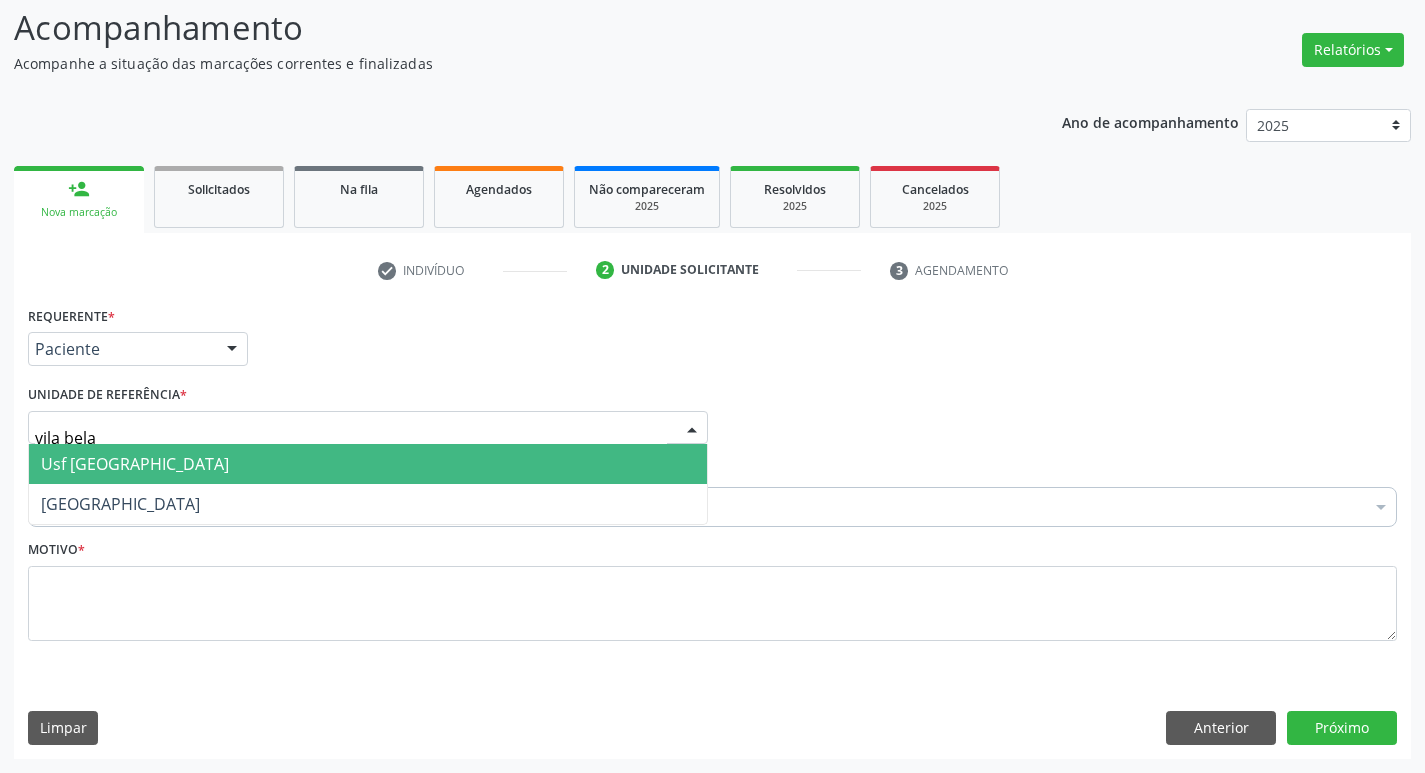 drag, startPoint x: 120, startPoint y: 474, endPoint x: 131, endPoint y: 478, distance: 11.7046995 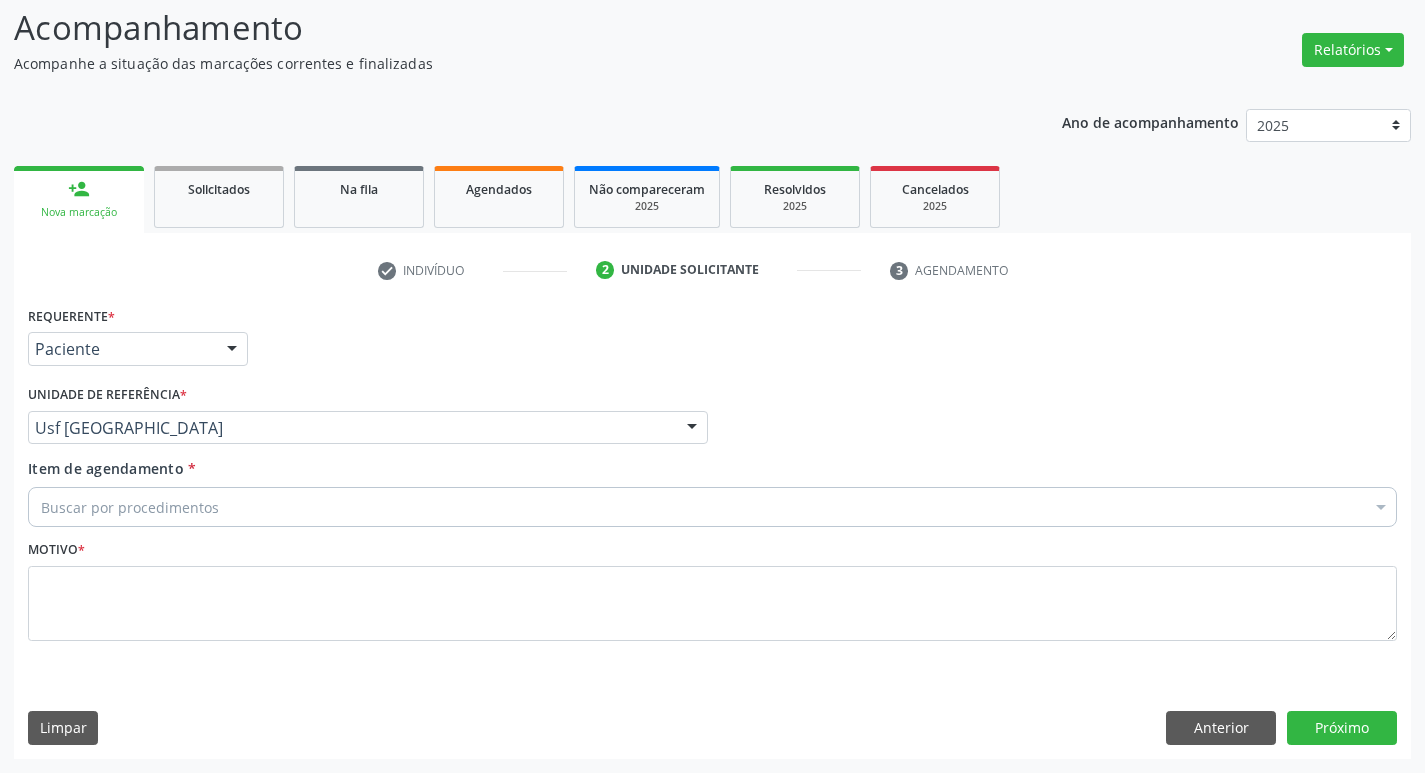 click on "Motivo
*" at bounding box center [712, 588] 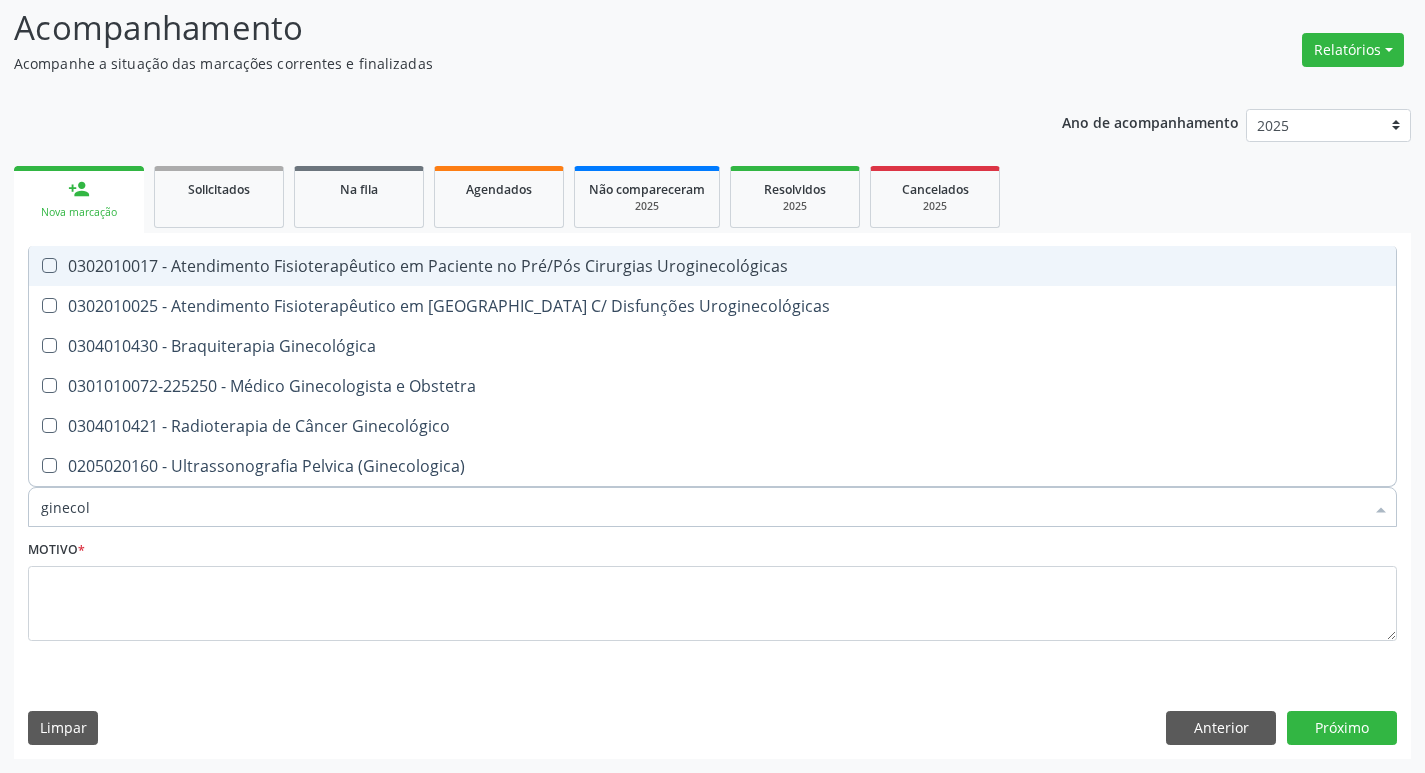 type on "ginecolo" 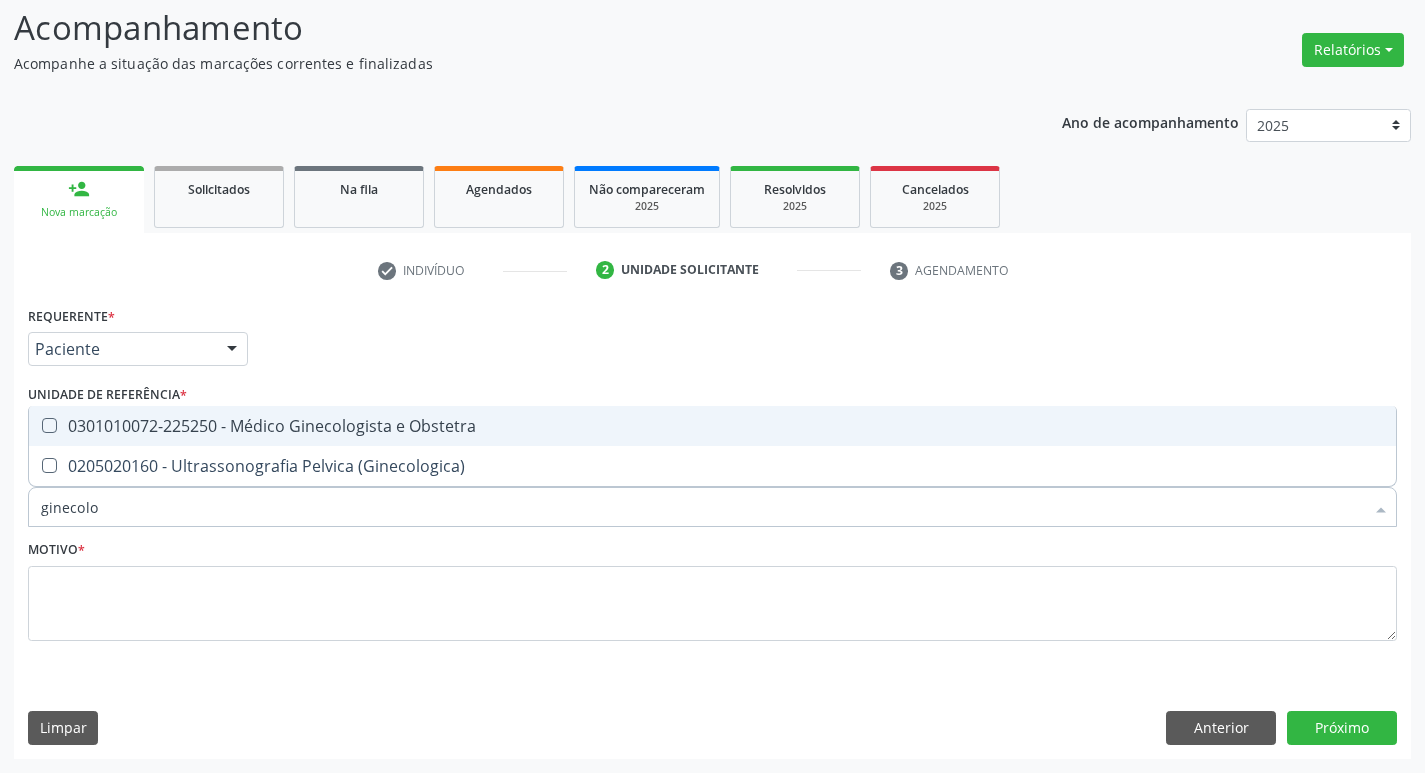 click on "0301010072-225250 - Médico Ginecologista e Obstetra" at bounding box center [712, 426] 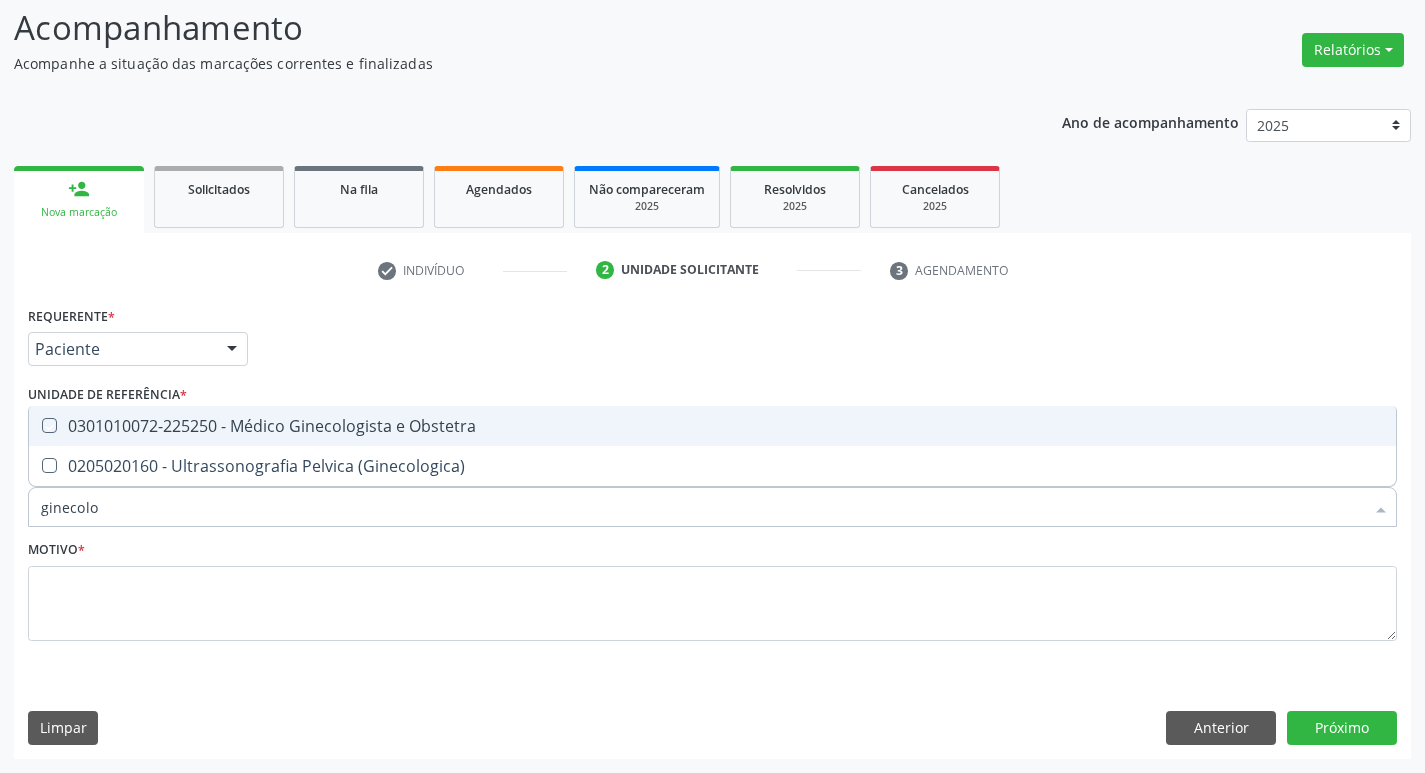 checkbox on "true" 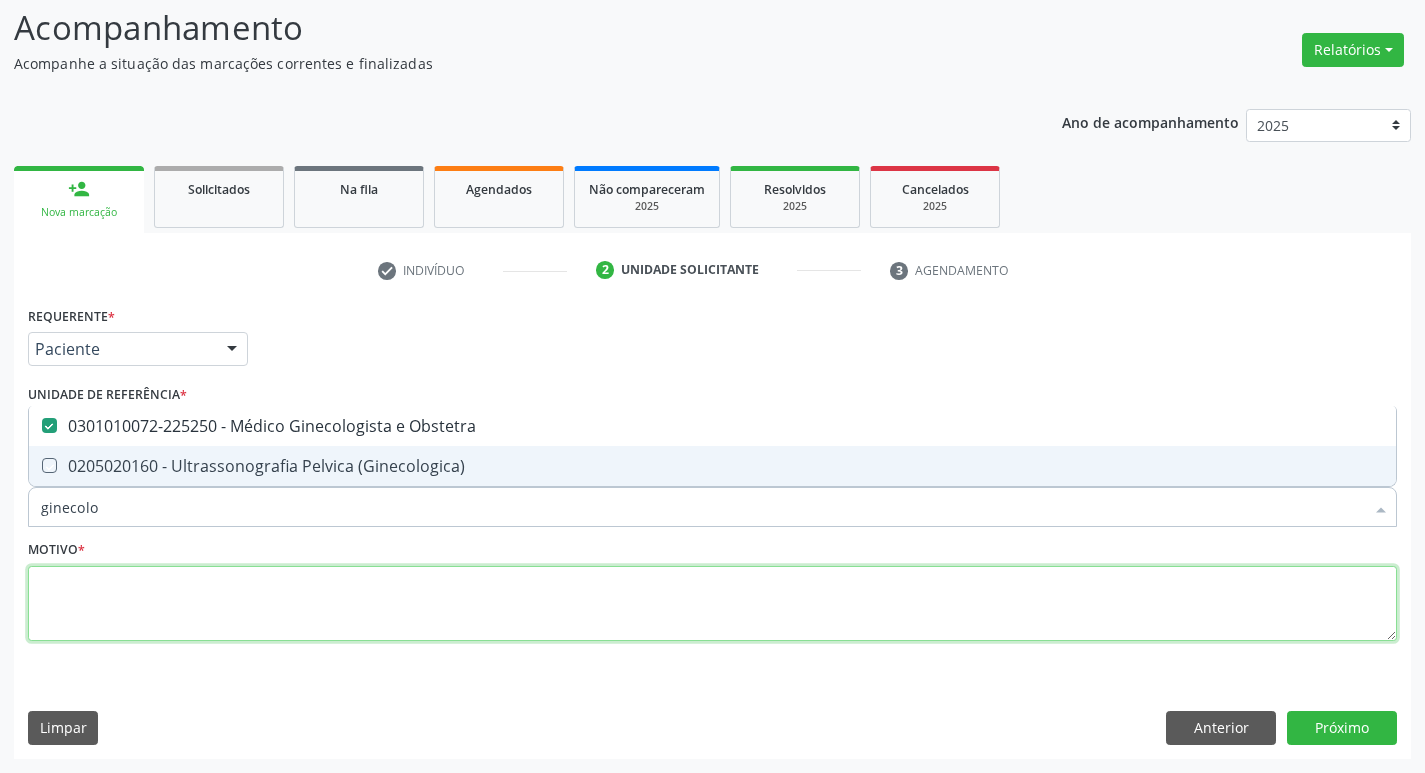 click at bounding box center (712, 604) 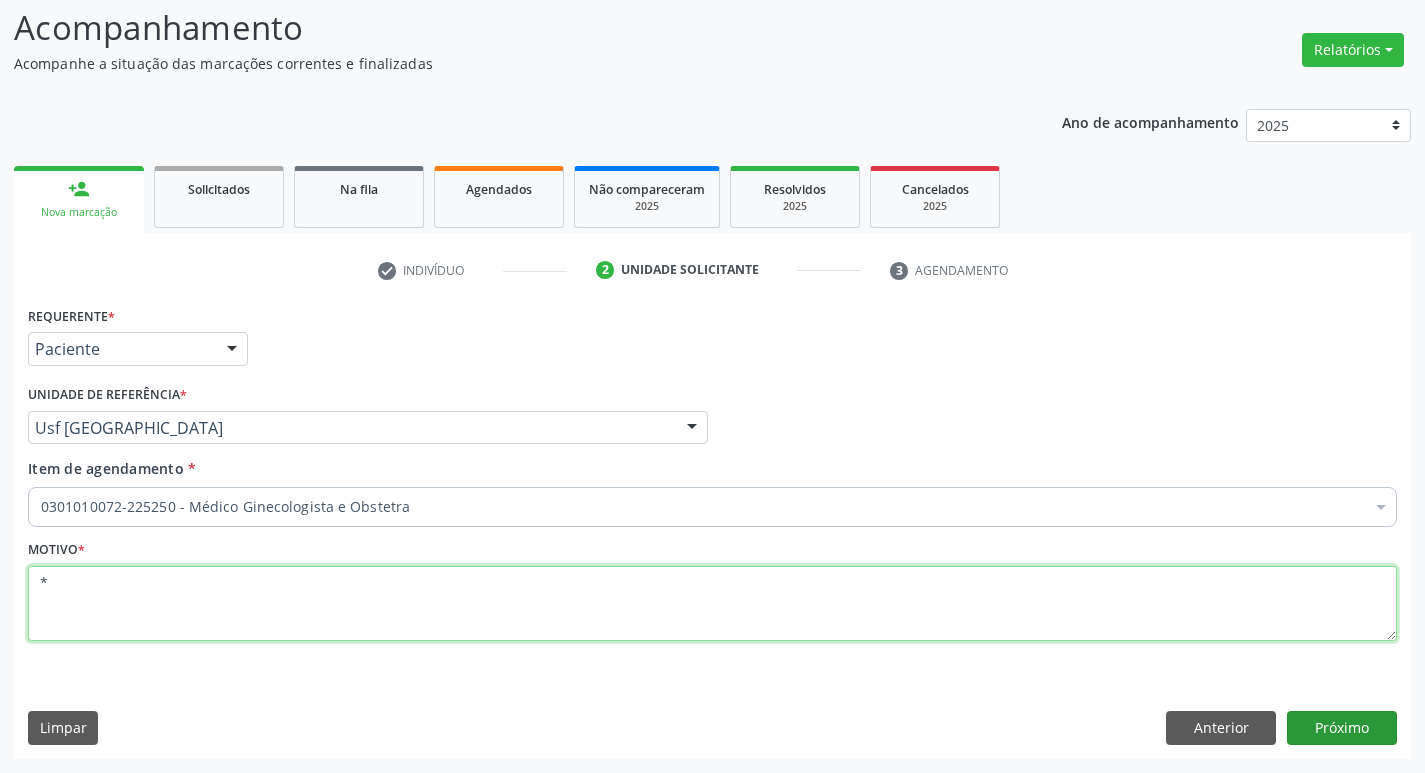 type on "*" 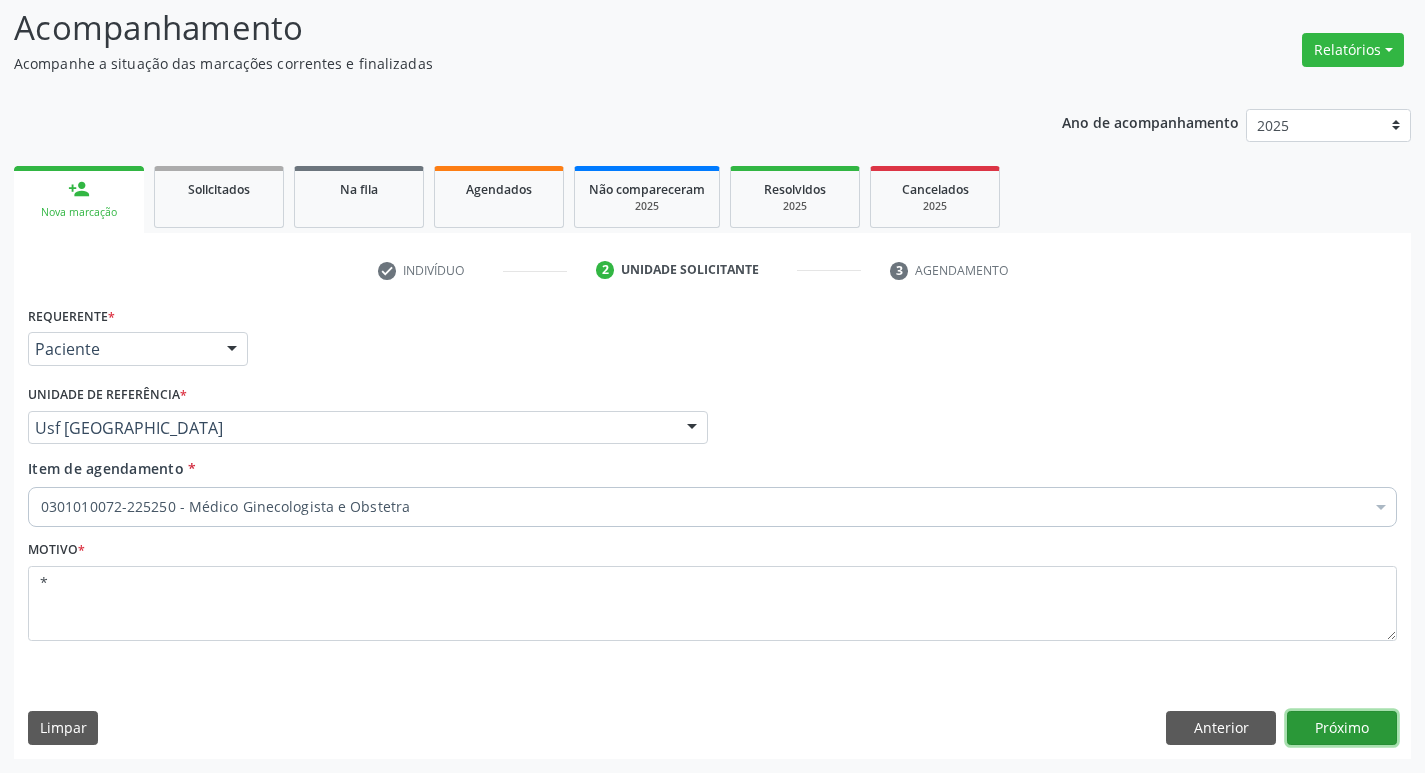 click on "Próximo" at bounding box center [1342, 728] 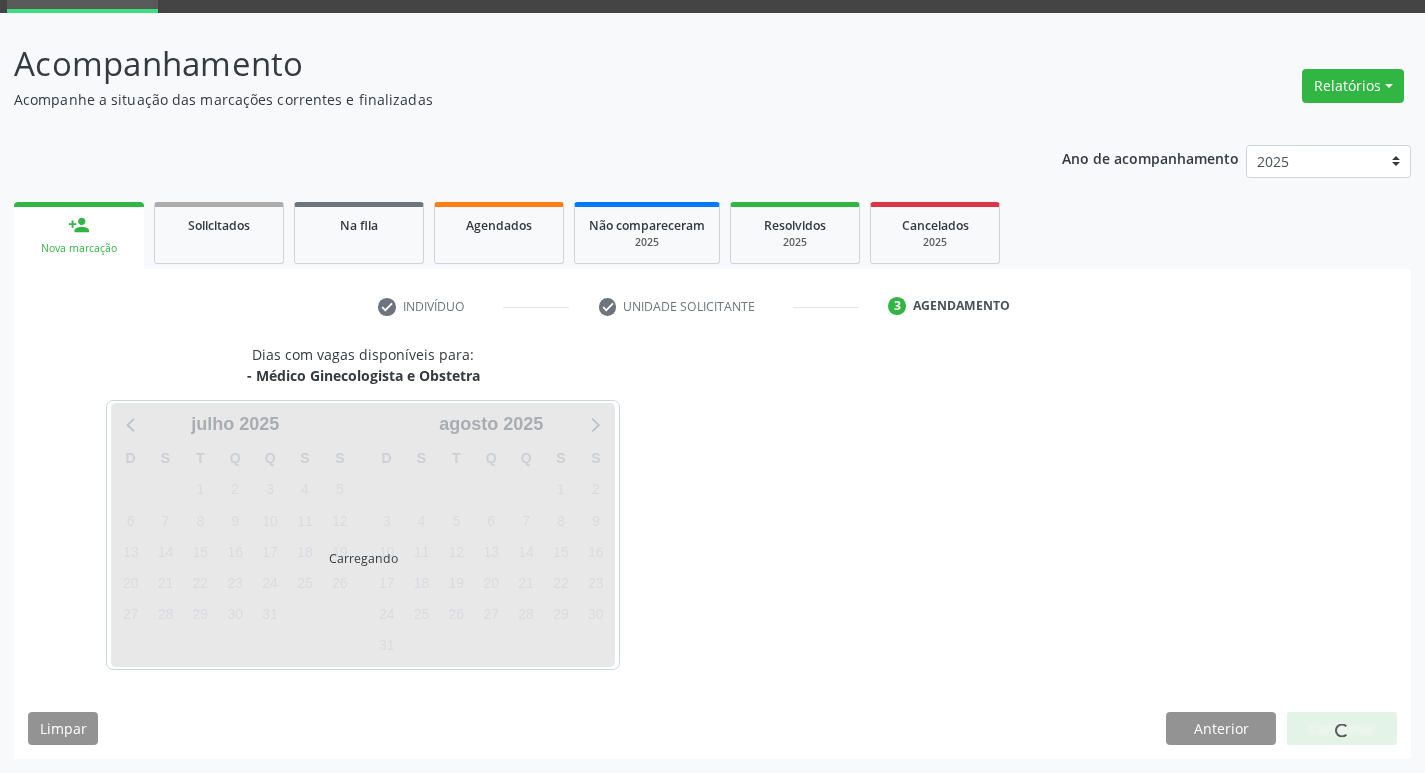 scroll, scrollTop: 97, scrollLeft: 0, axis: vertical 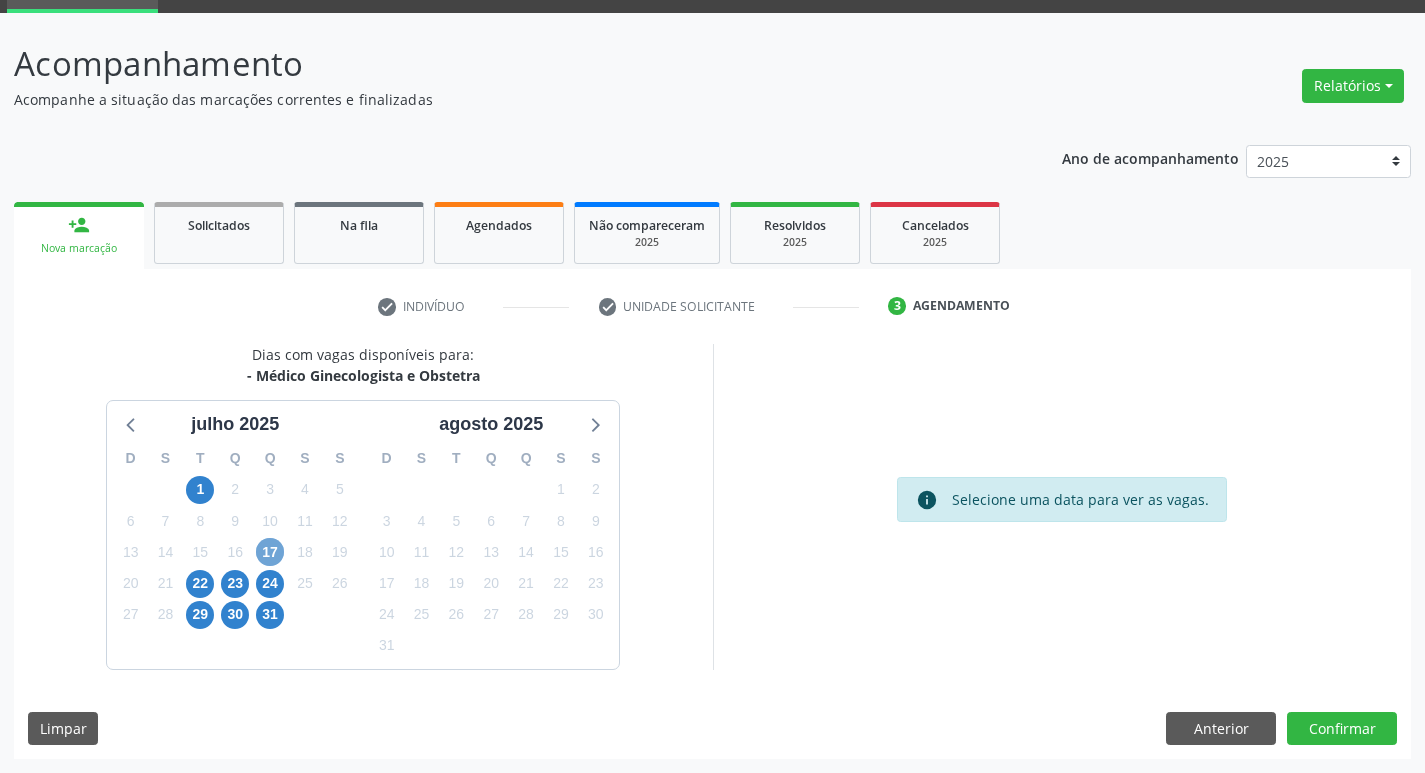 click on "17" at bounding box center (270, 552) 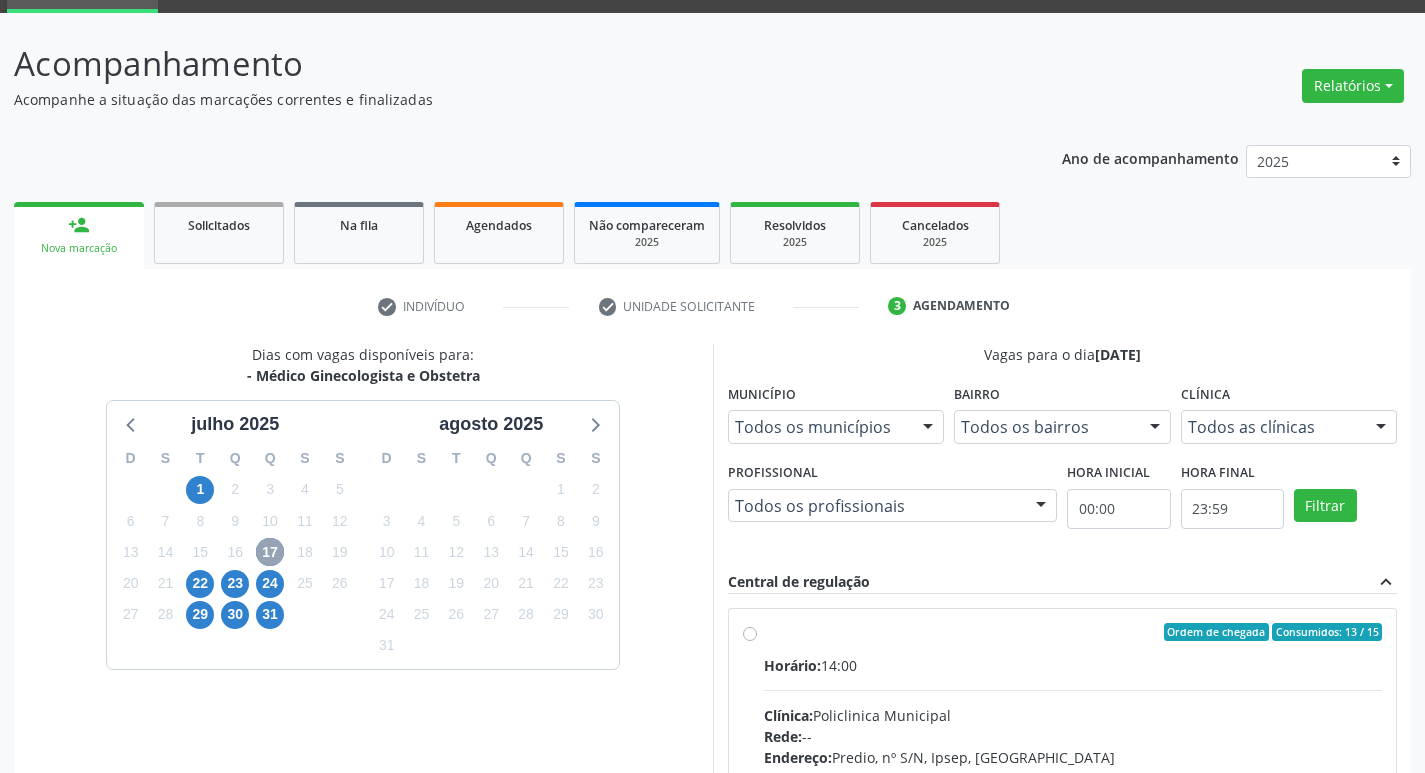 scroll, scrollTop: 197, scrollLeft: 0, axis: vertical 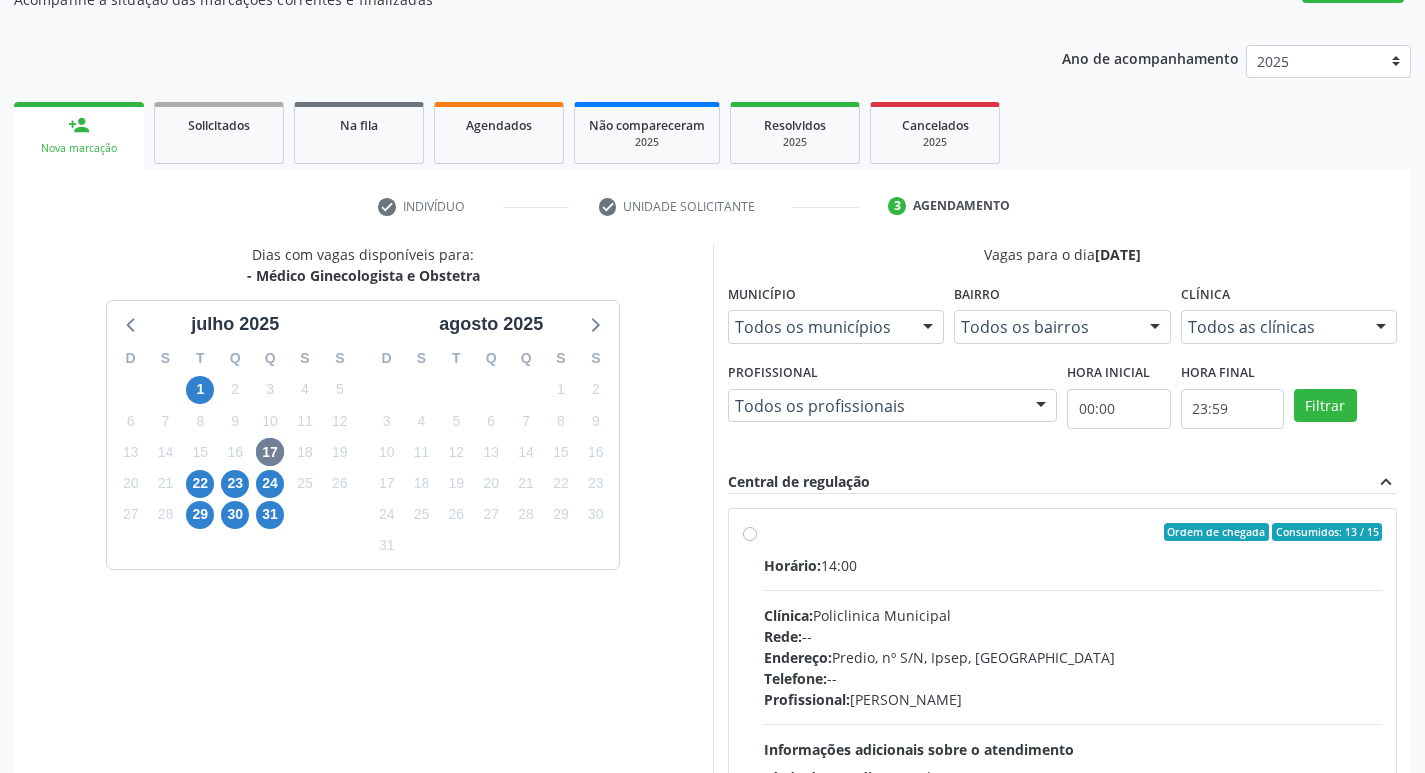 click on "Ordem de chegada
Consumidos: 13 / 15
Horário:   14:00
Clínica:  Policlinica Municipal
Rede:
--
Endereço:   Predio, nº S/N, Ipsep, [GEOGRAPHIC_DATA] - PE
Telefone:   --
Profissional:
[PERSON_NAME]
Informações adicionais sobre o atendimento
Idade de atendimento:
de 0 a 120 anos
Gênero(s) atendido(s):
Masculino e Feminino
Informações adicionais:
--" at bounding box center (1073, 676) 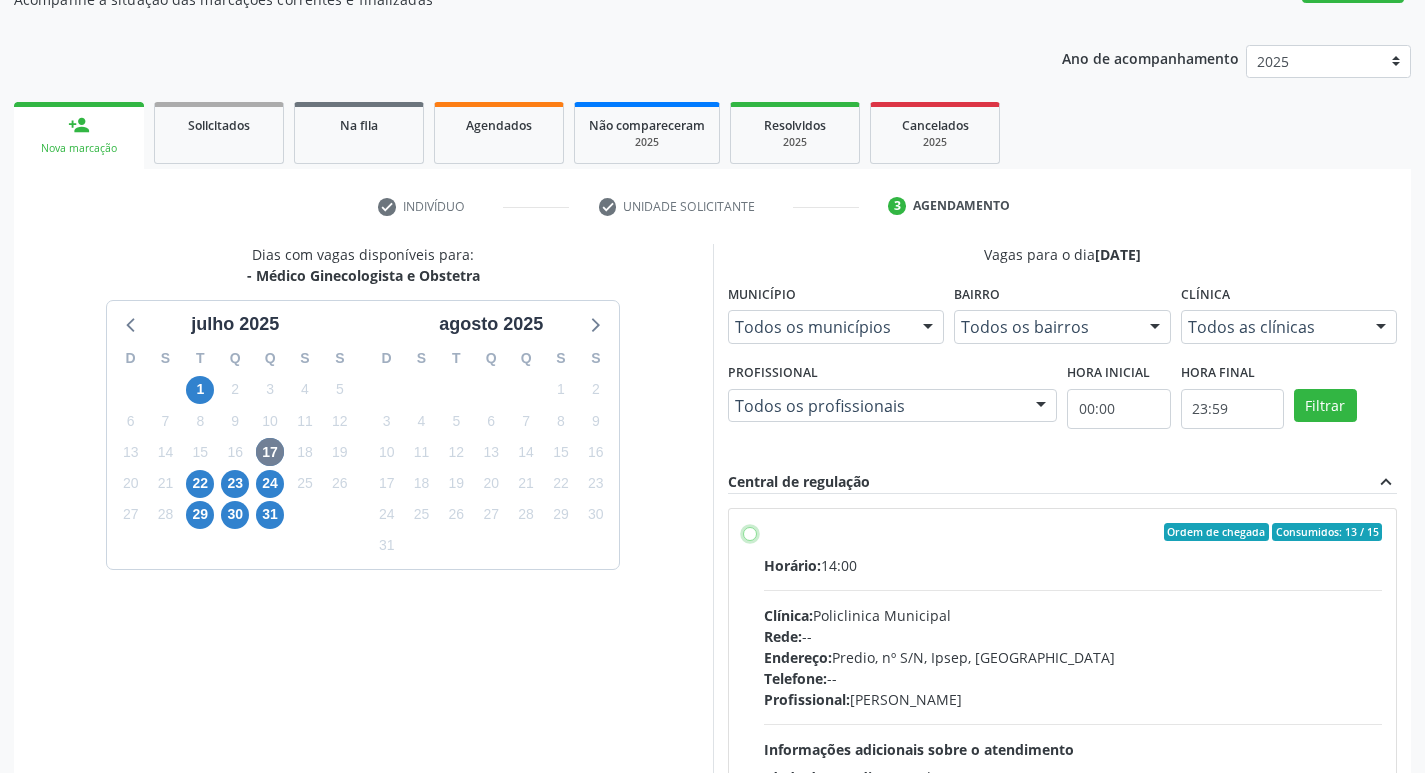 click on "Ordem de chegada
Consumidos: 13 / 15
Horário:   14:00
Clínica:  Policlinica Municipal
Rede:
--
Endereço:   Predio, nº S/N, Ipsep, [GEOGRAPHIC_DATA] - PE
Telefone:   --
Profissional:
[PERSON_NAME]
Informações adicionais sobre o atendimento
Idade de atendimento:
de 0 a 120 anos
Gênero(s) atendido(s):
Masculino e Feminino
Informações adicionais:
--" at bounding box center [750, 532] 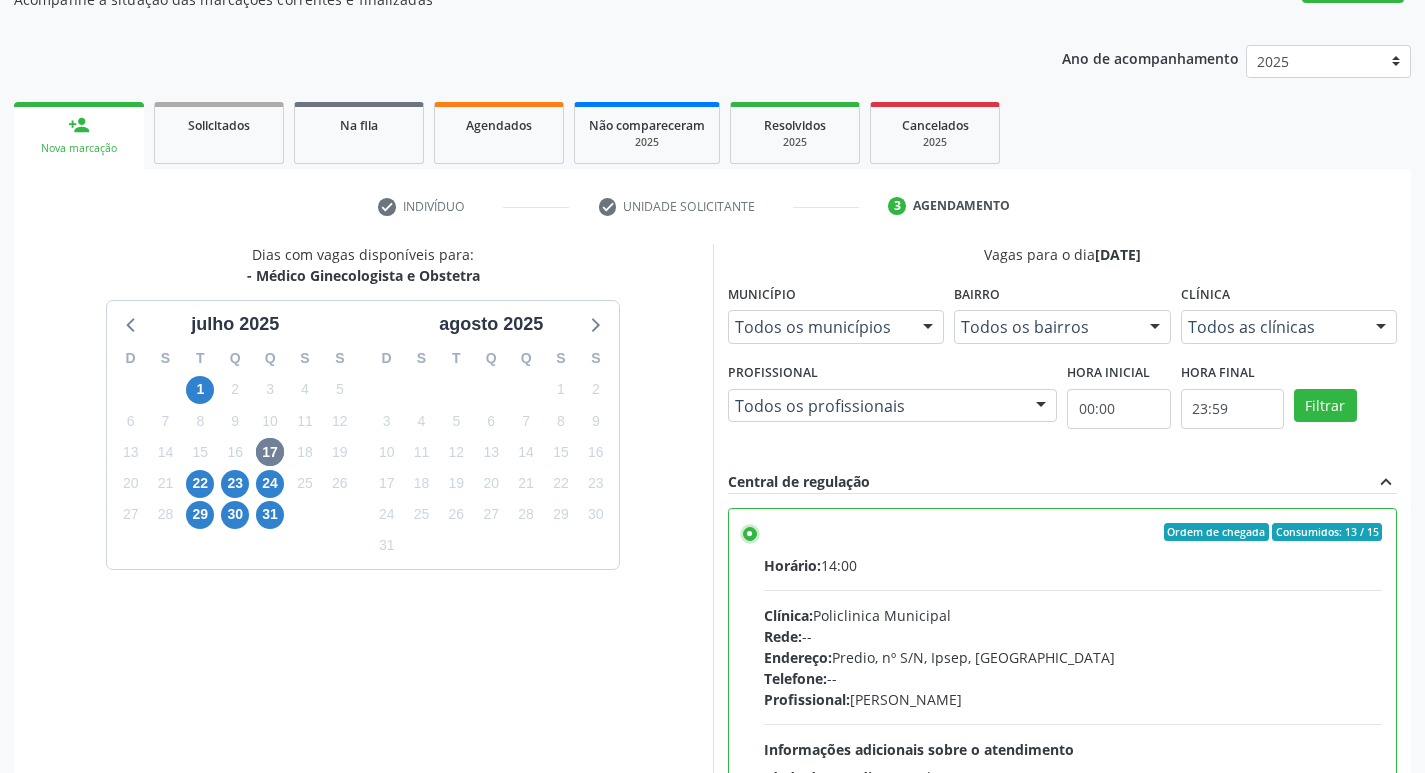 scroll, scrollTop: 397, scrollLeft: 0, axis: vertical 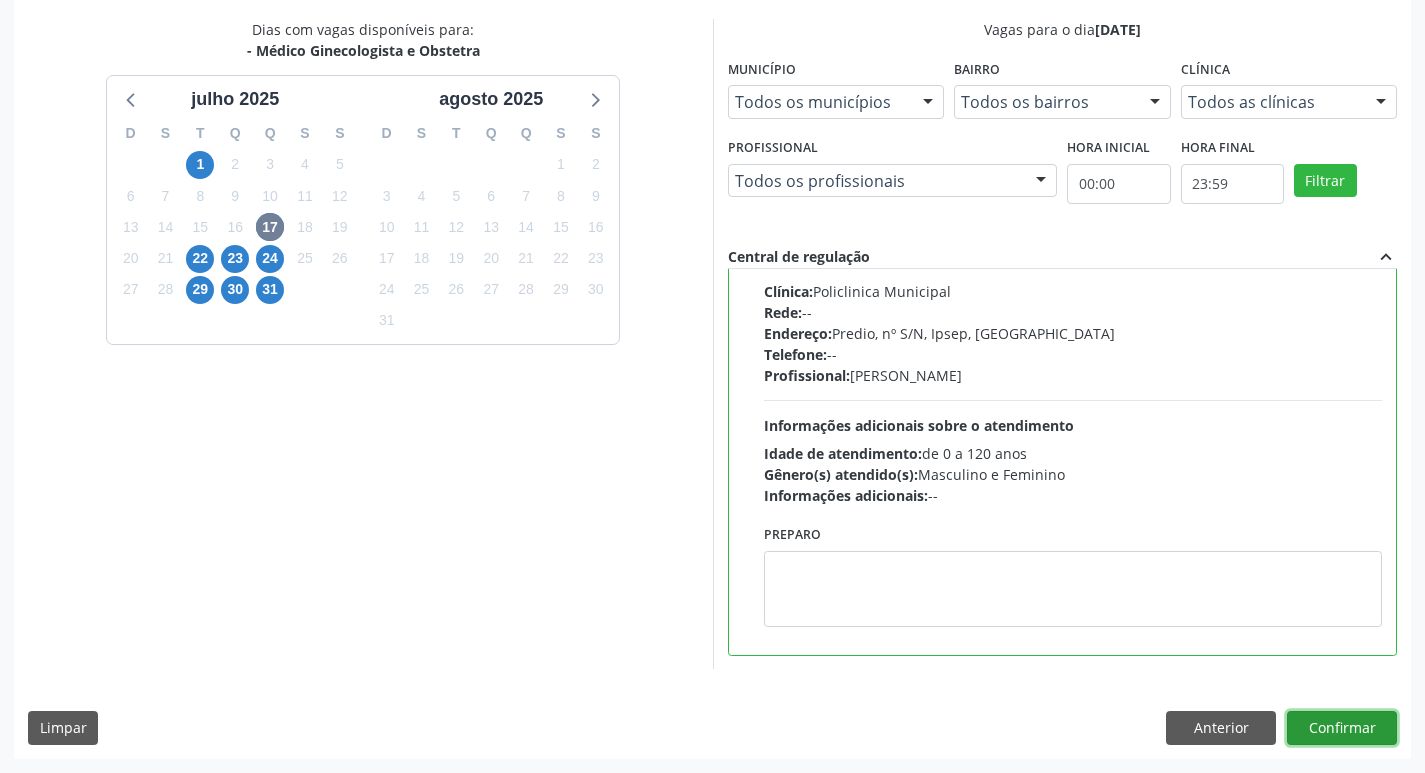 click on "Confirmar" at bounding box center [1342, 728] 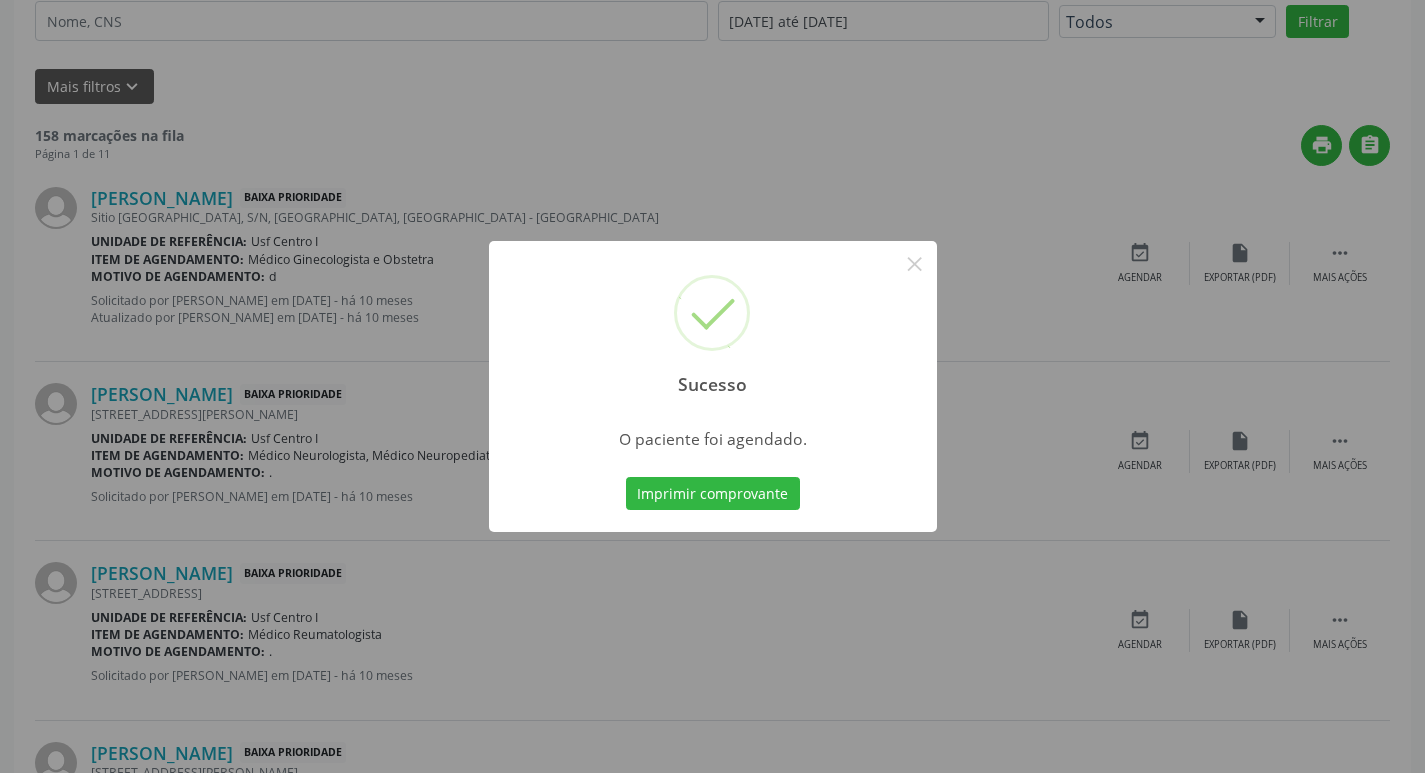 scroll, scrollTop: 0, scrollLeft: 0, axis: both 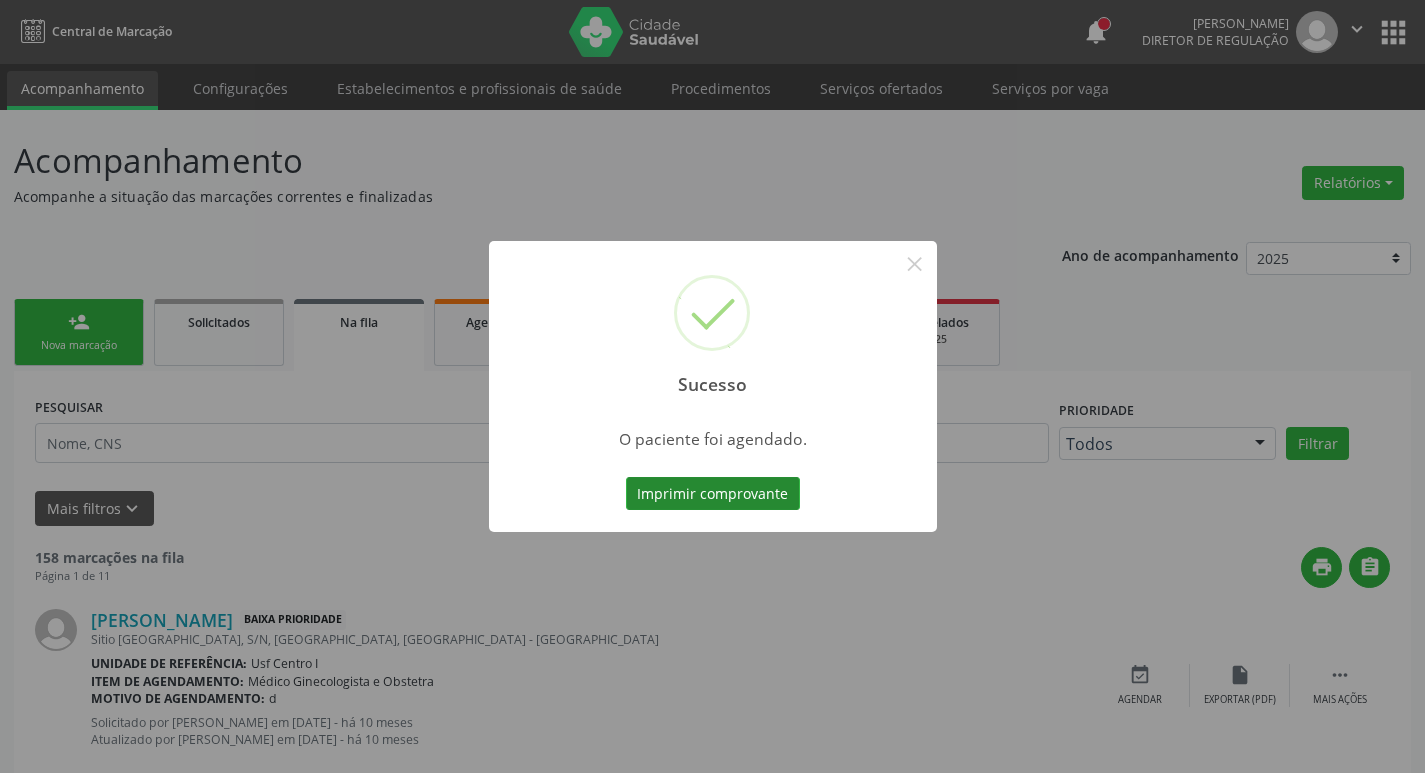 click on "Imprimir comprovante" at bounding box center [713, 494] 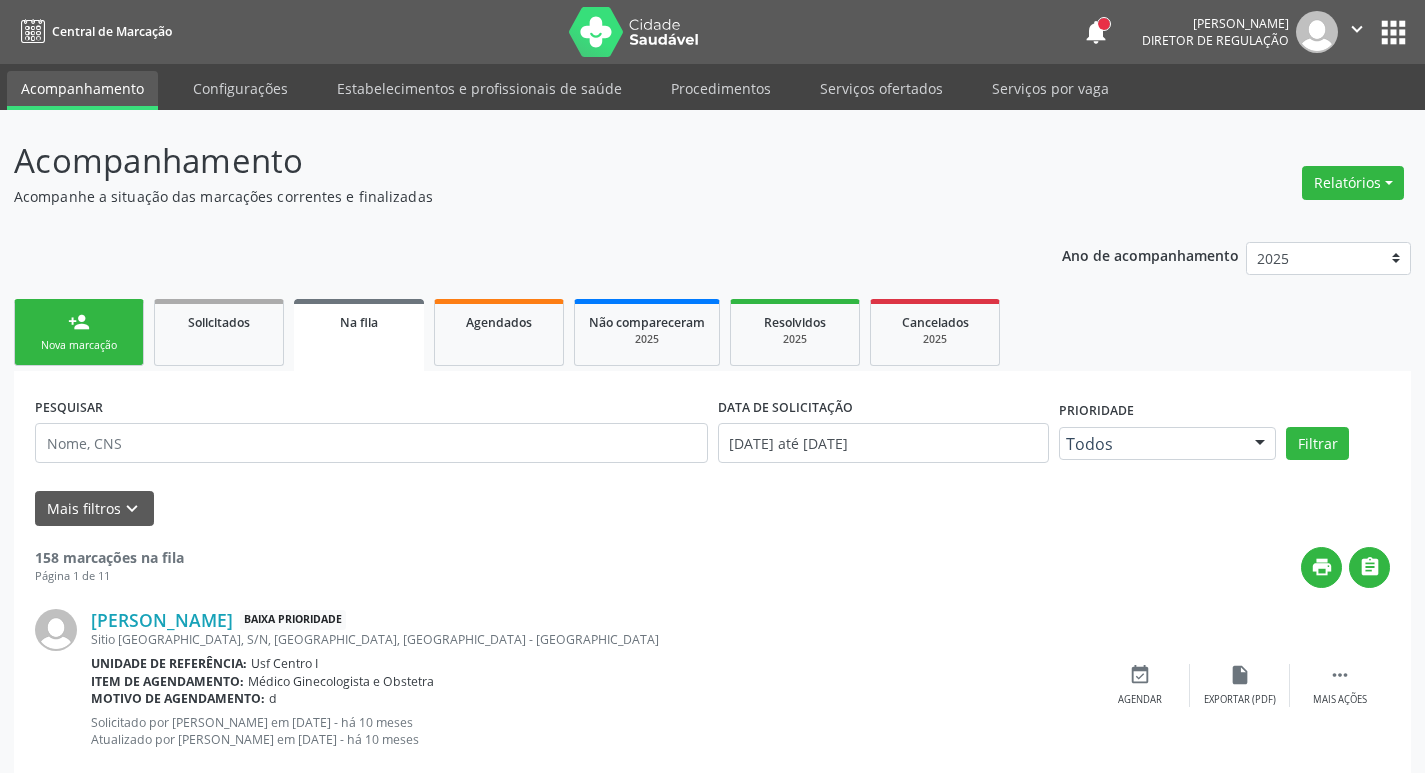 click on "person_add
Nova marcação" at bounding box center [79, 332] 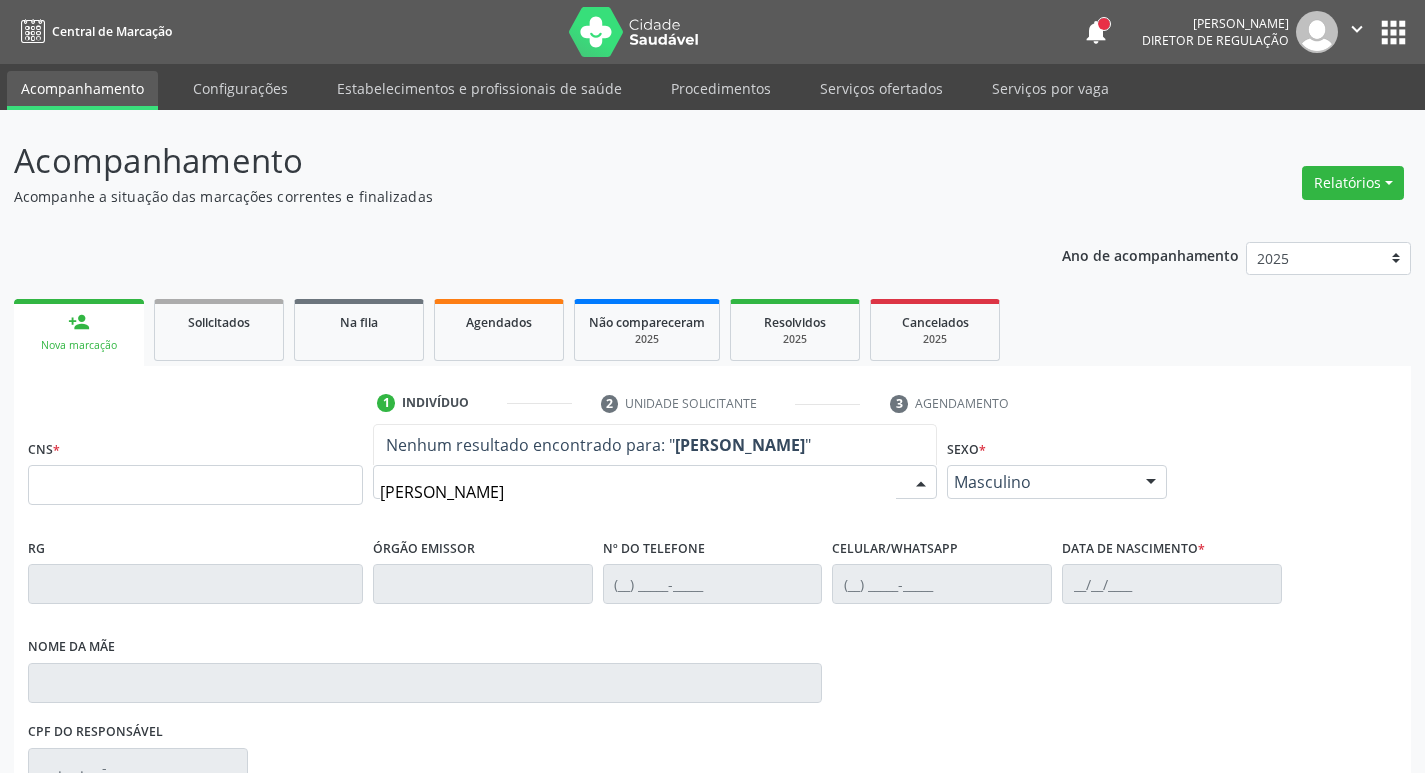 type on "[PERSON_NAME]" 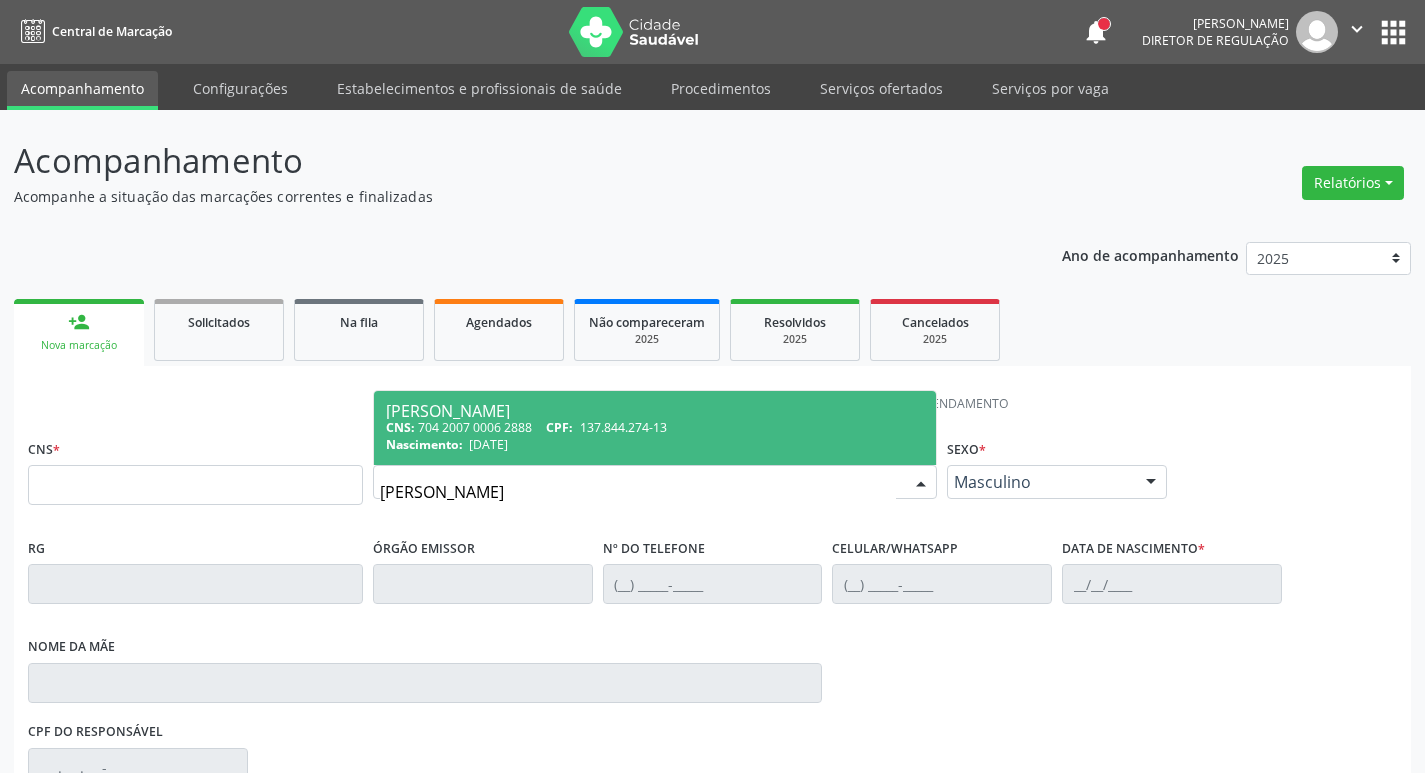 click on "[PERSON_NAME]" at bounding box center (655, 411) 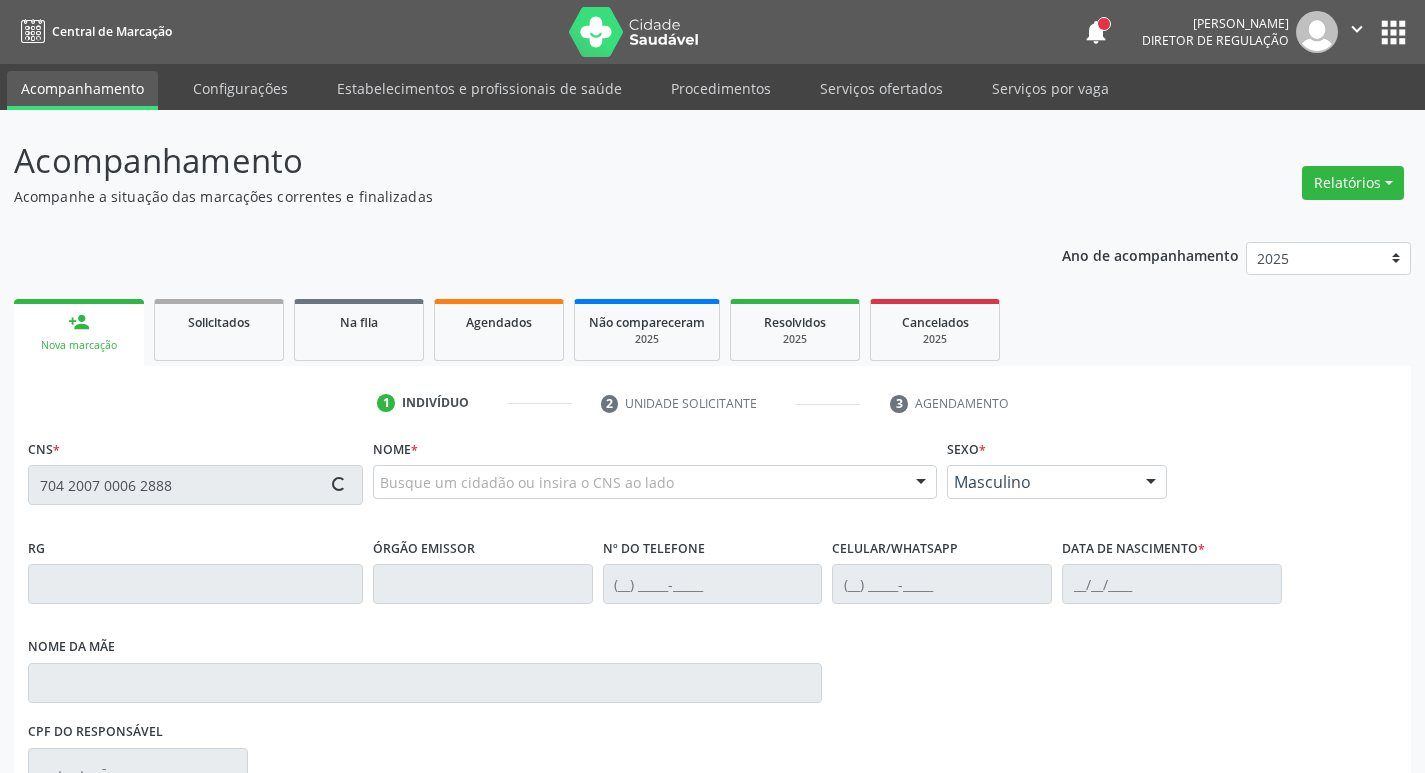type on "704 2007 0006 2888" 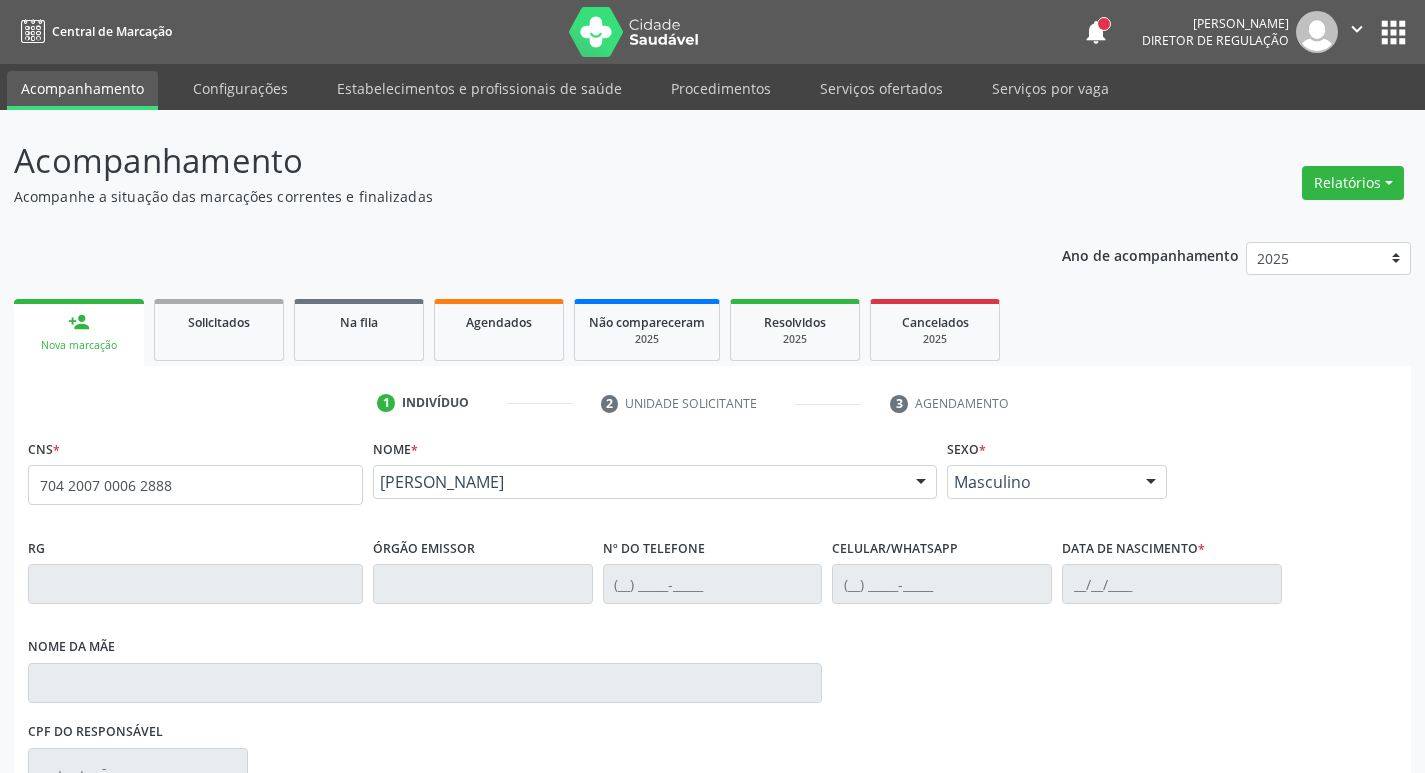 scroll, scrollTop: 297, scrollLeft: 0, axis: vertical 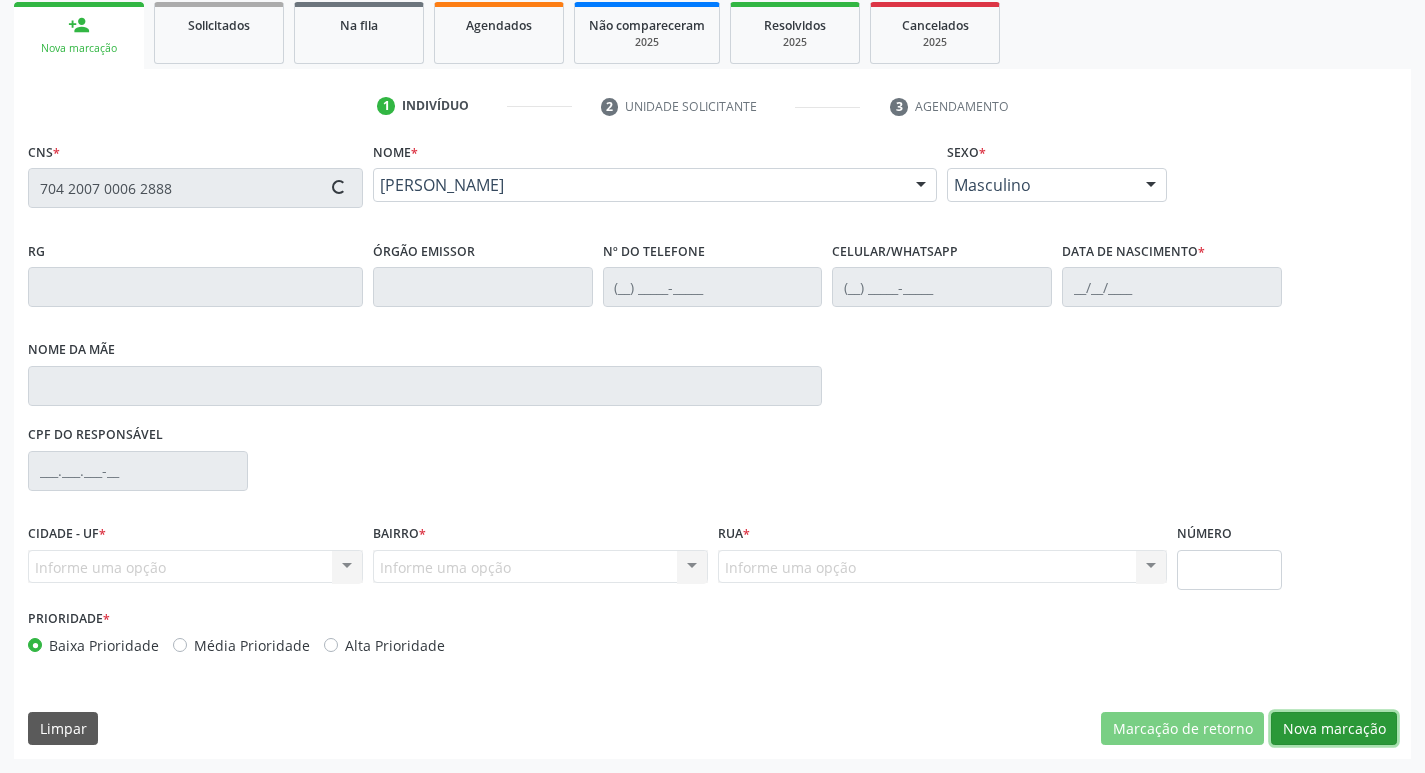 type on "[PHONE_NUMBER]" 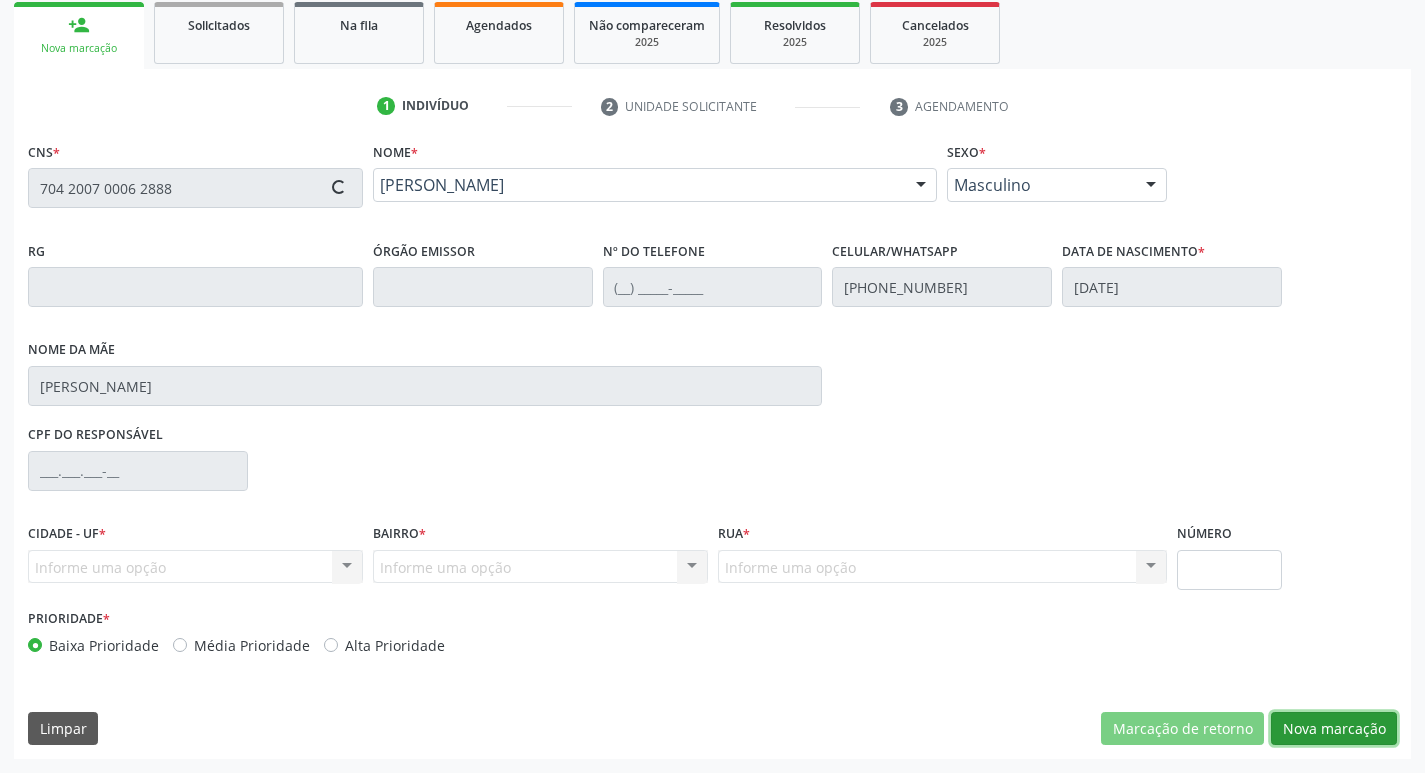 type on "12" 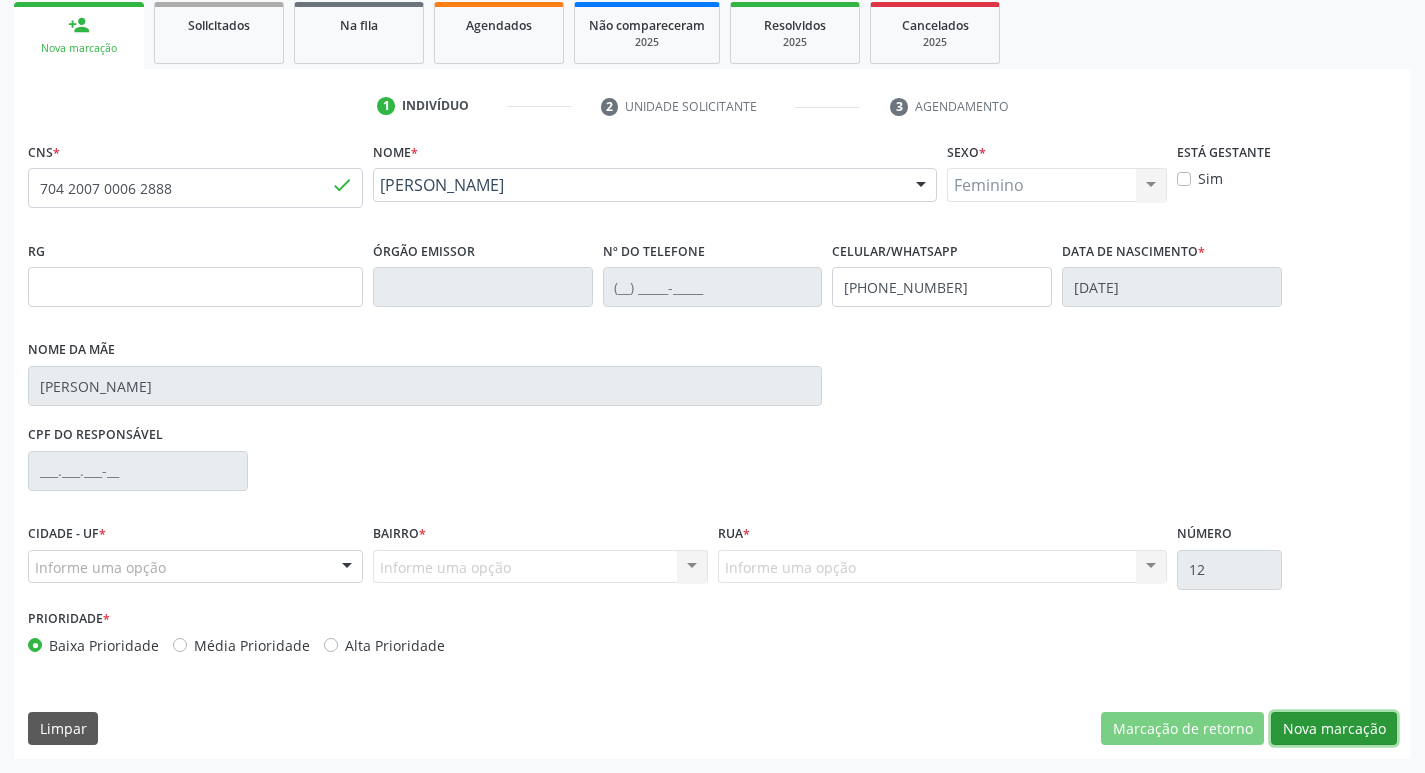 click on "Nova marcação" at bounding box center [1334, 729] 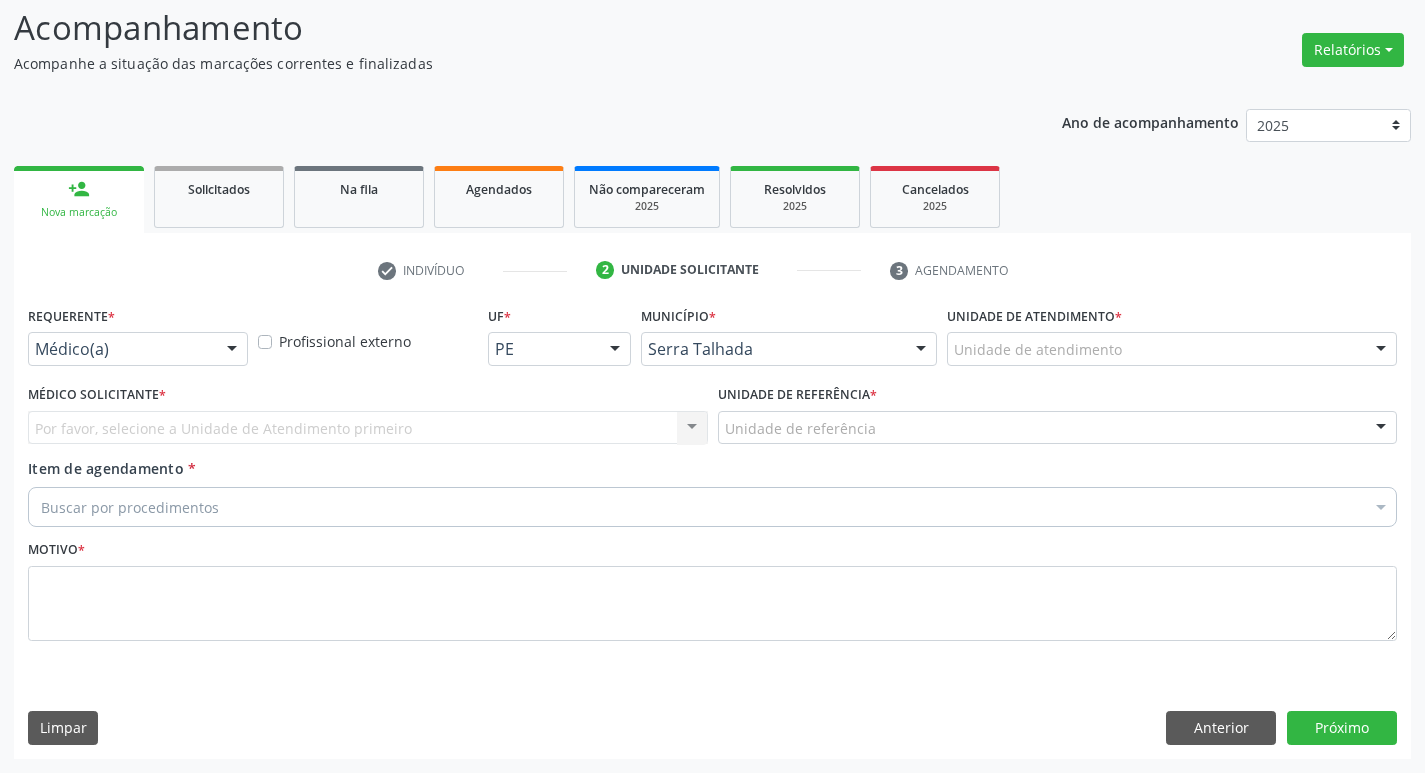 scroll, scrollTop: 133, scrollLeft: 0, axis: vertical 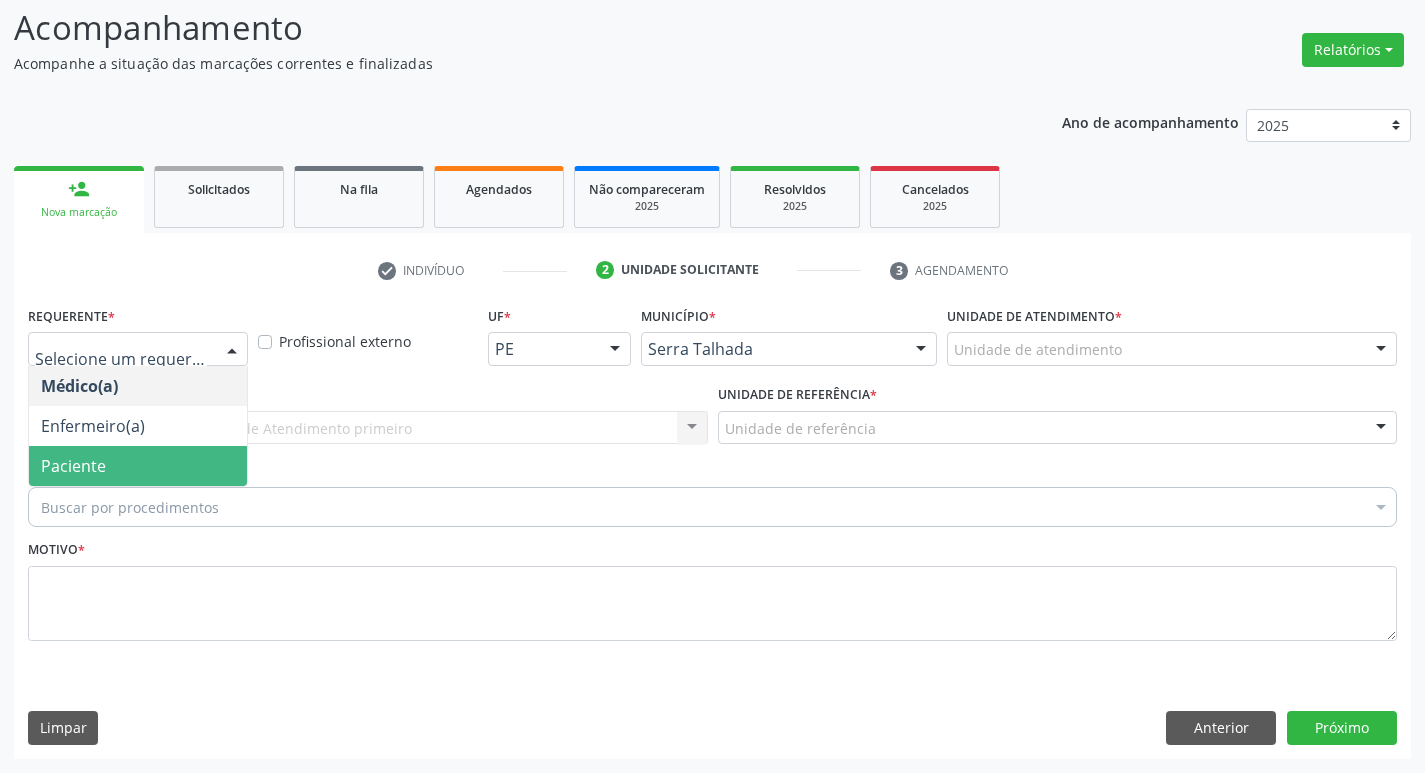click on "Paciente" at bounding box center [73, 466] 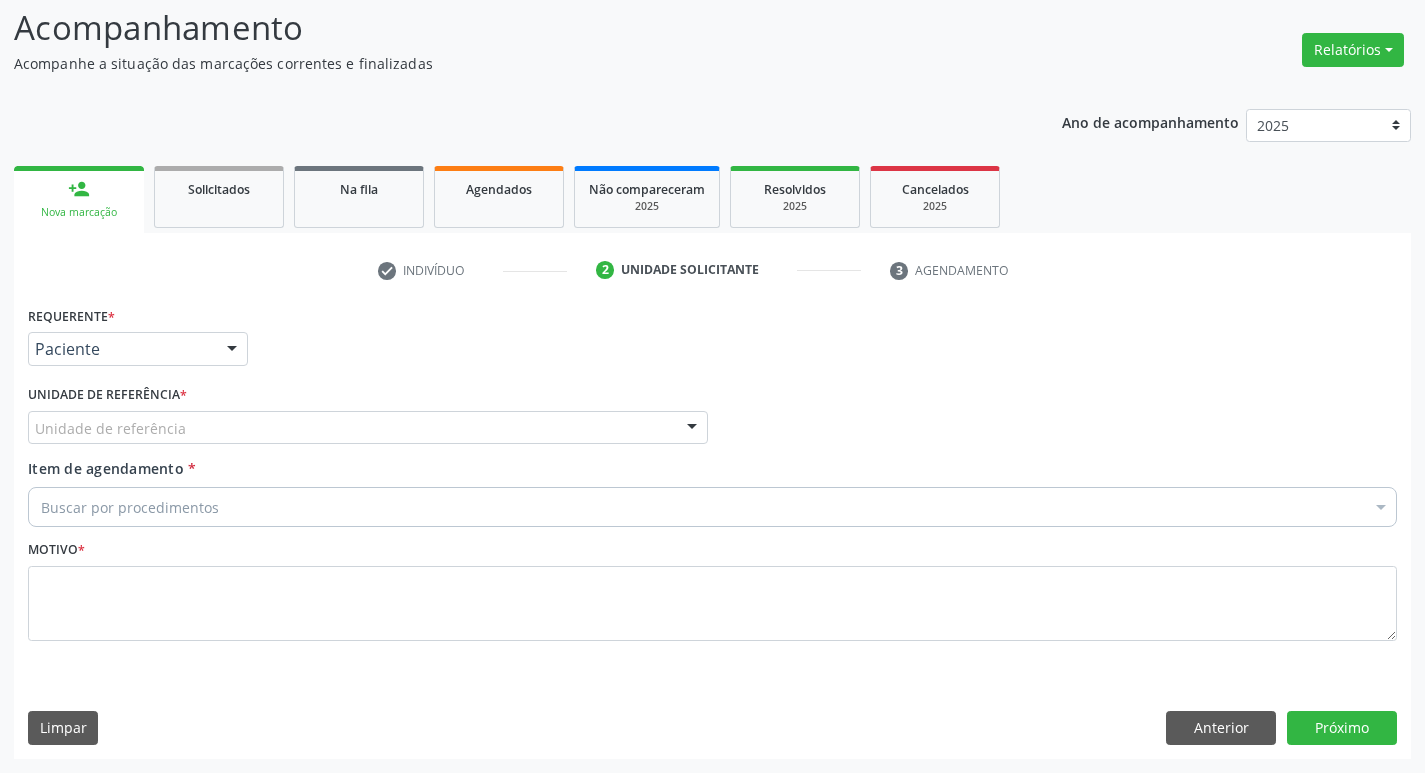 click on "Unidade de referência" at bounding box center (368, 428) 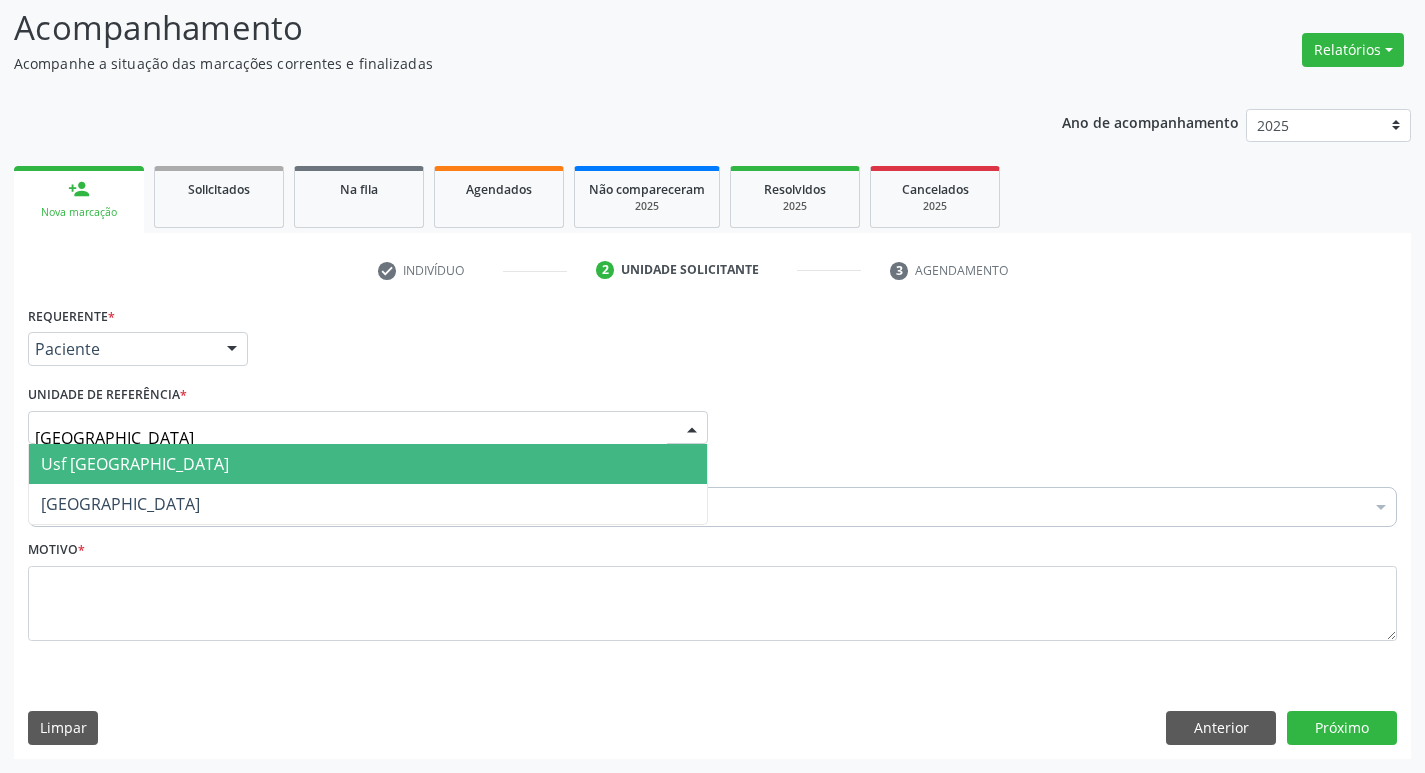 type on "vila bela" 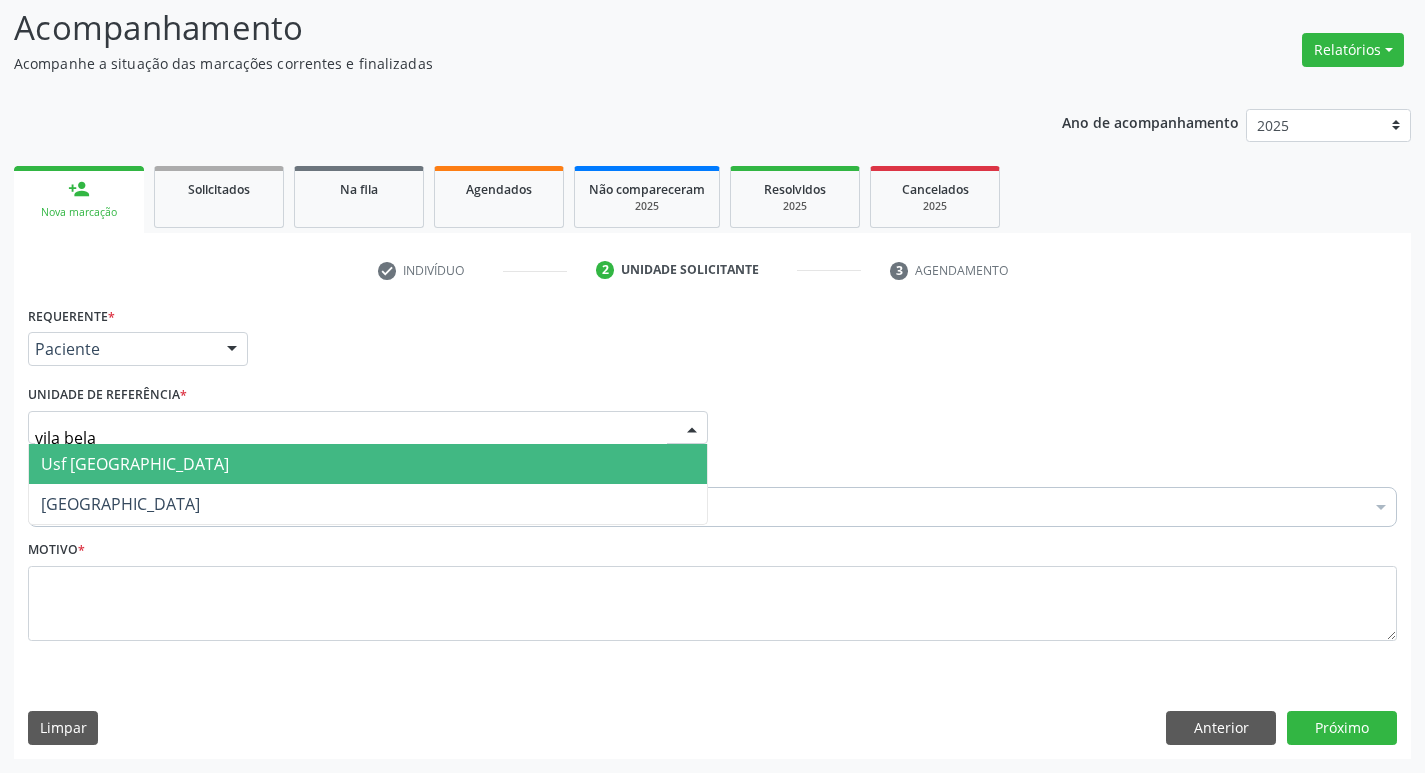 click on "Usf [GEOGRAPHIC_DATA]" at bounding box center (135, 464) 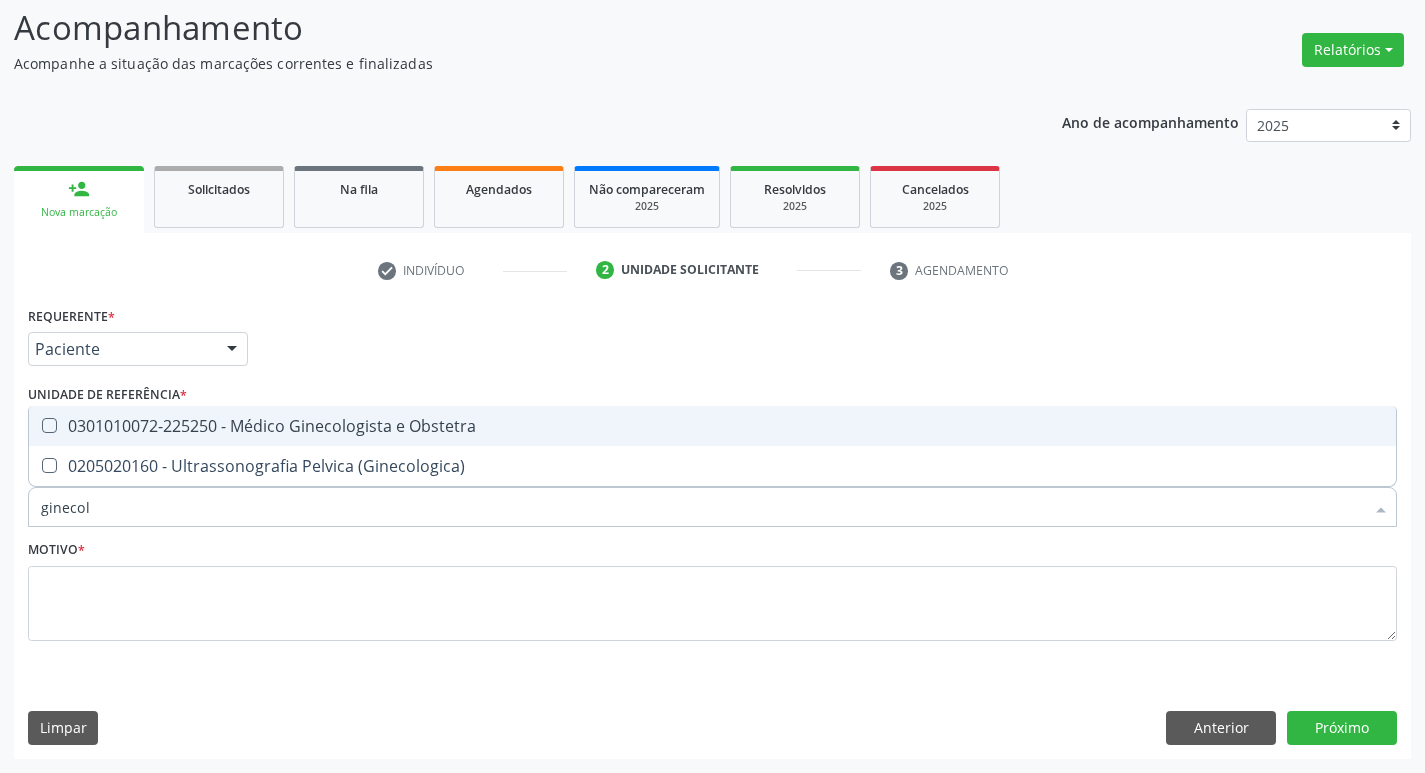 type on "ginecolo" 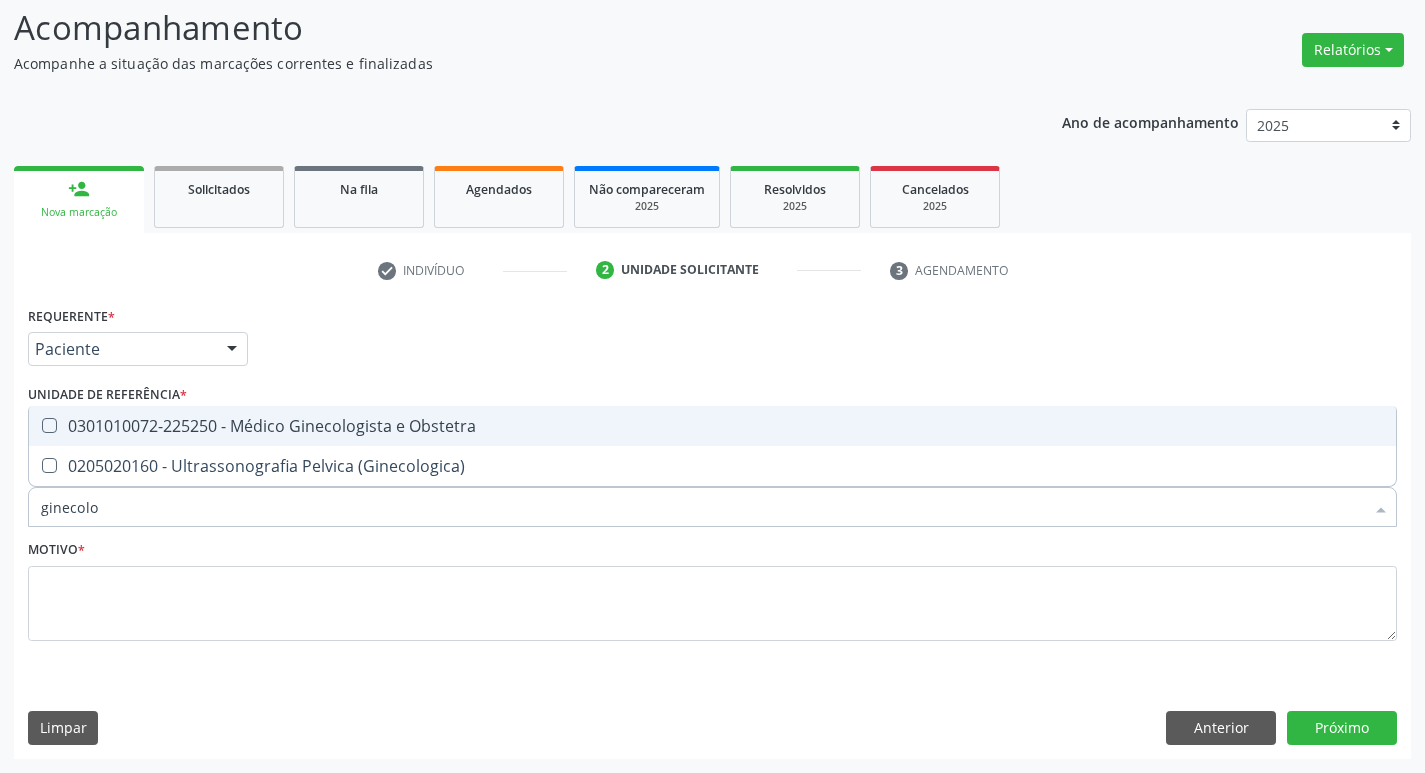 click on "0301010072-225250 - Médico Ginecologista e Obstetra" at bounding box center (712, 426) 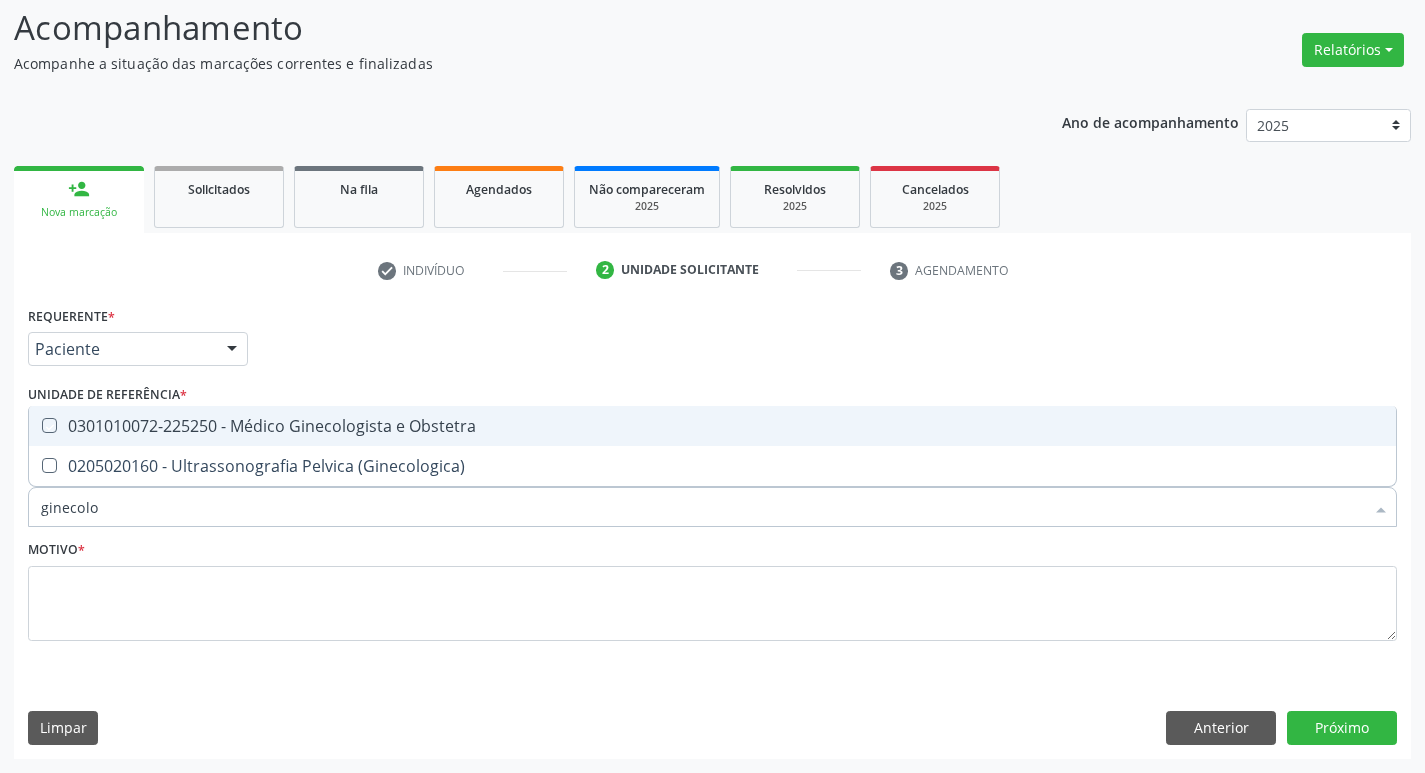 checkbox on "true" 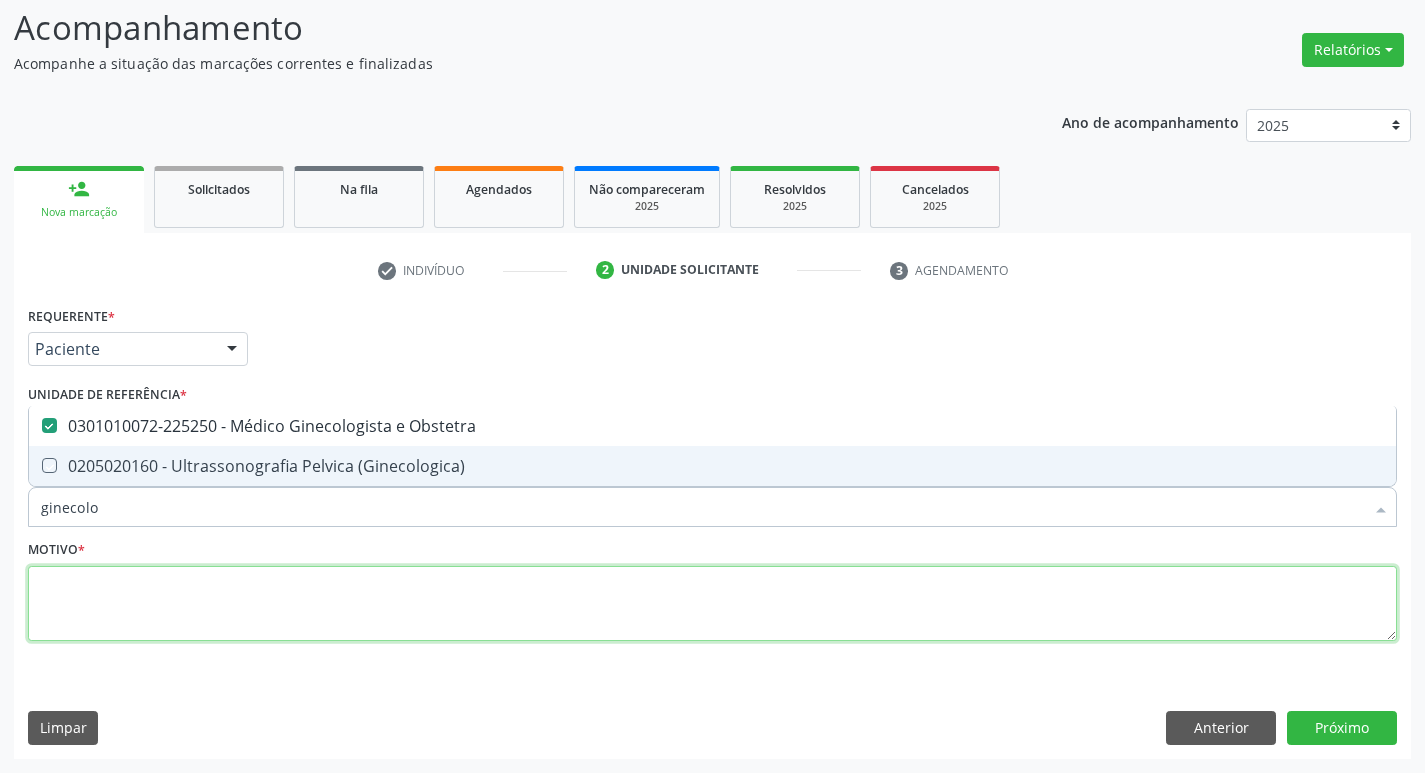 click at bounding box center (712, 604) 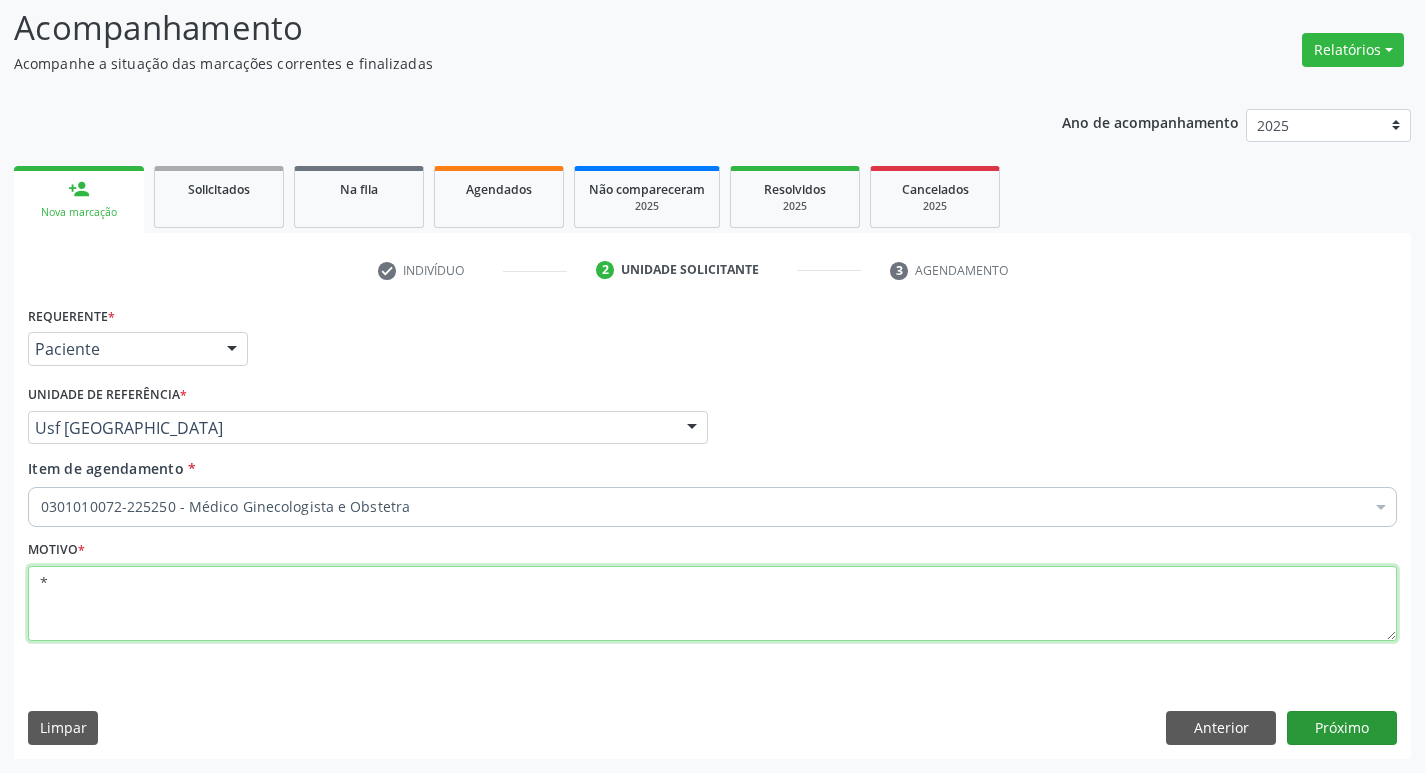 type on "*" 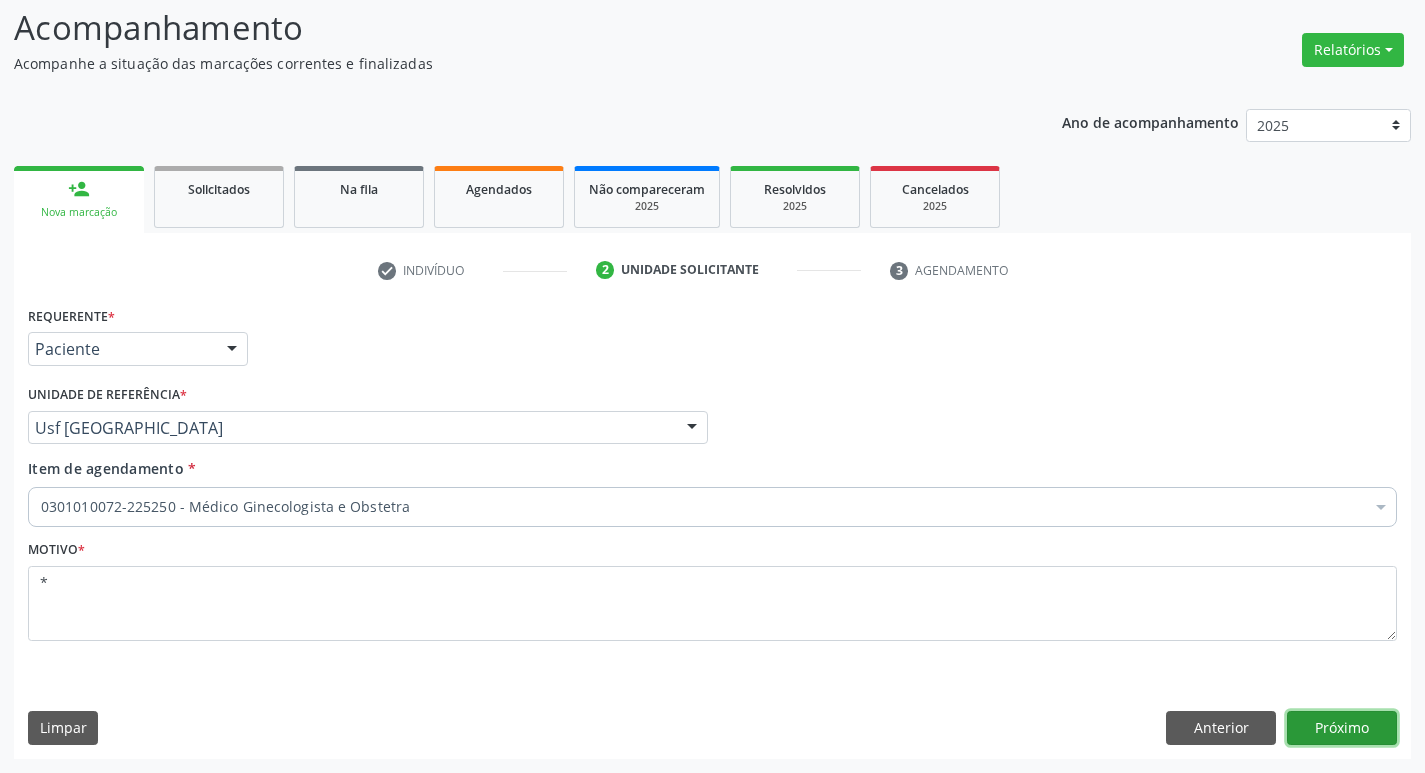 click on "Próximo" at bounding box center (1342, 728) 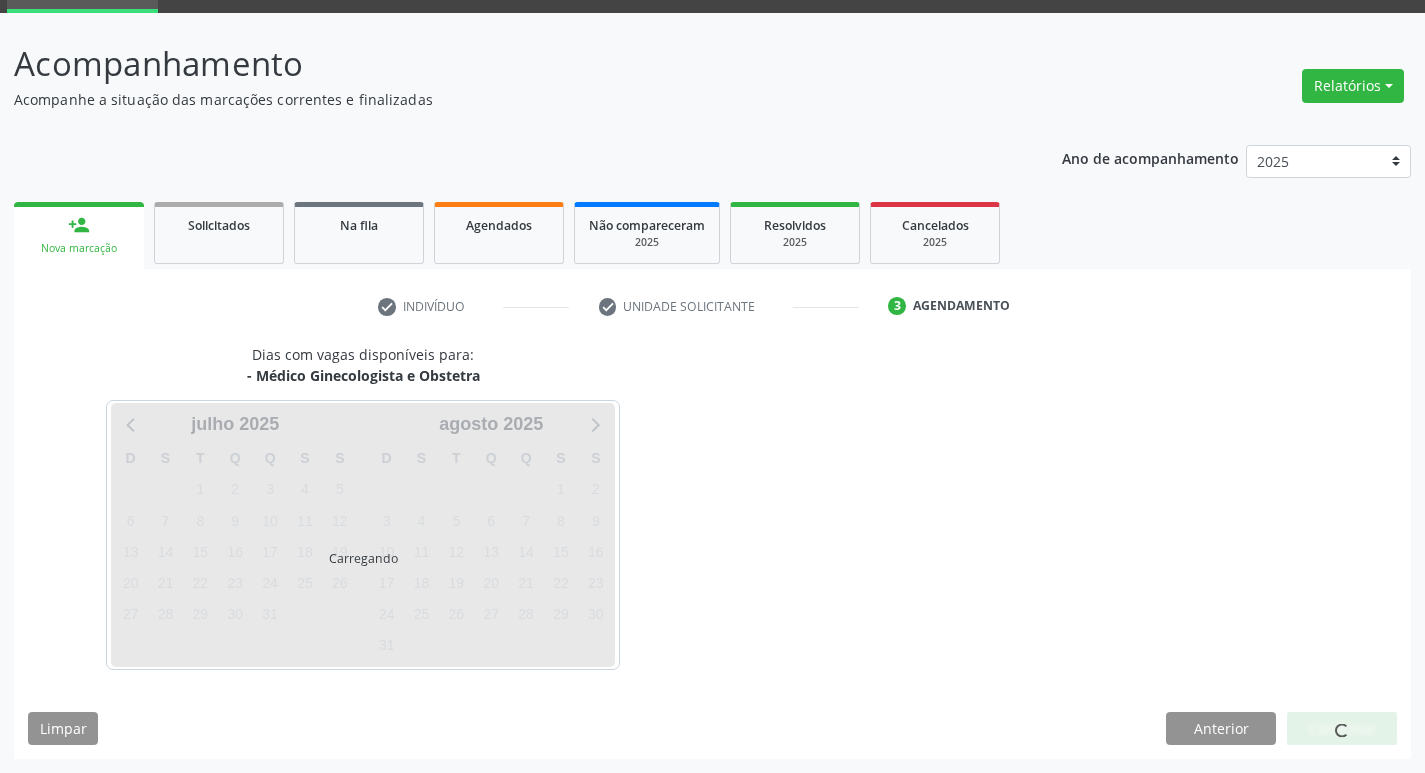 scroll, scrollTop: 97, scrollLeft: 0, axis: vertical 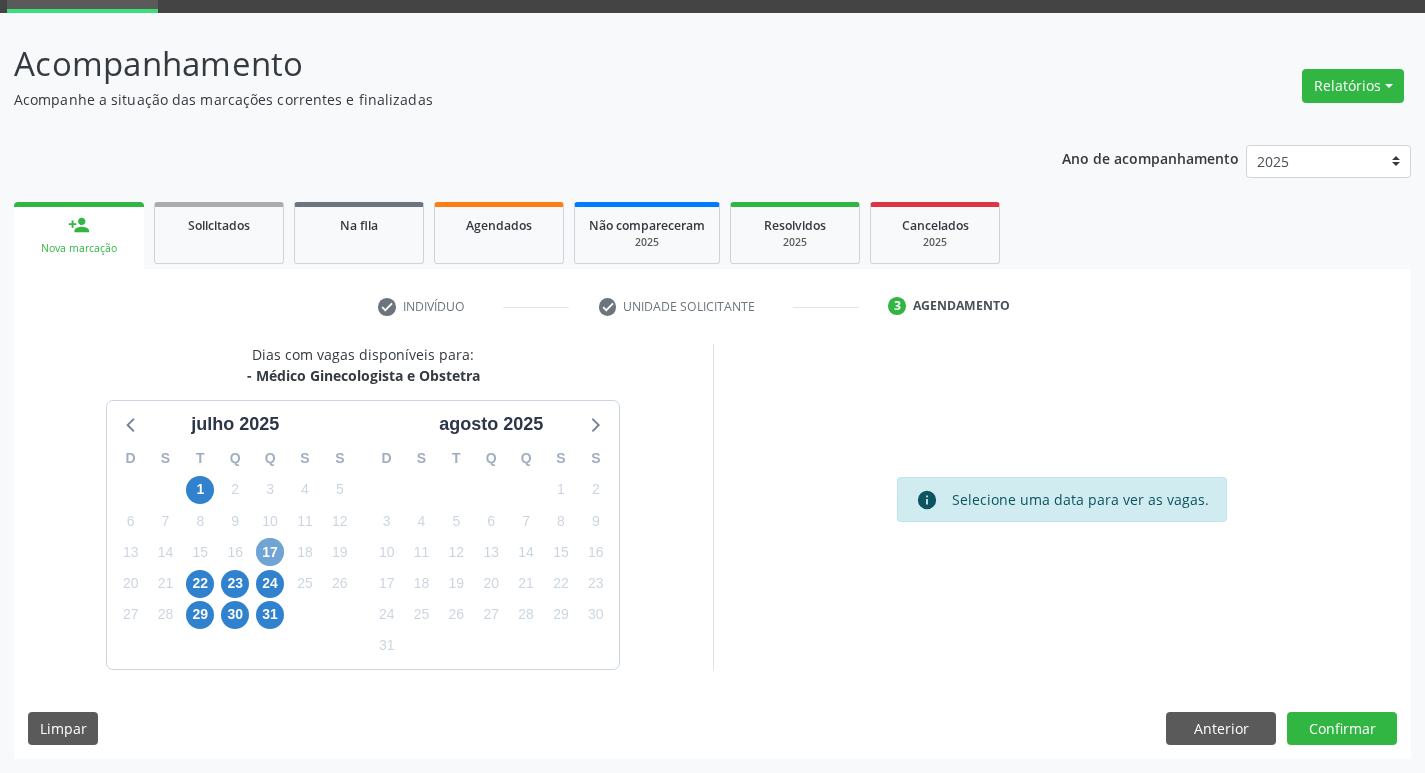 click on "17" at bounding box center [270, 552] 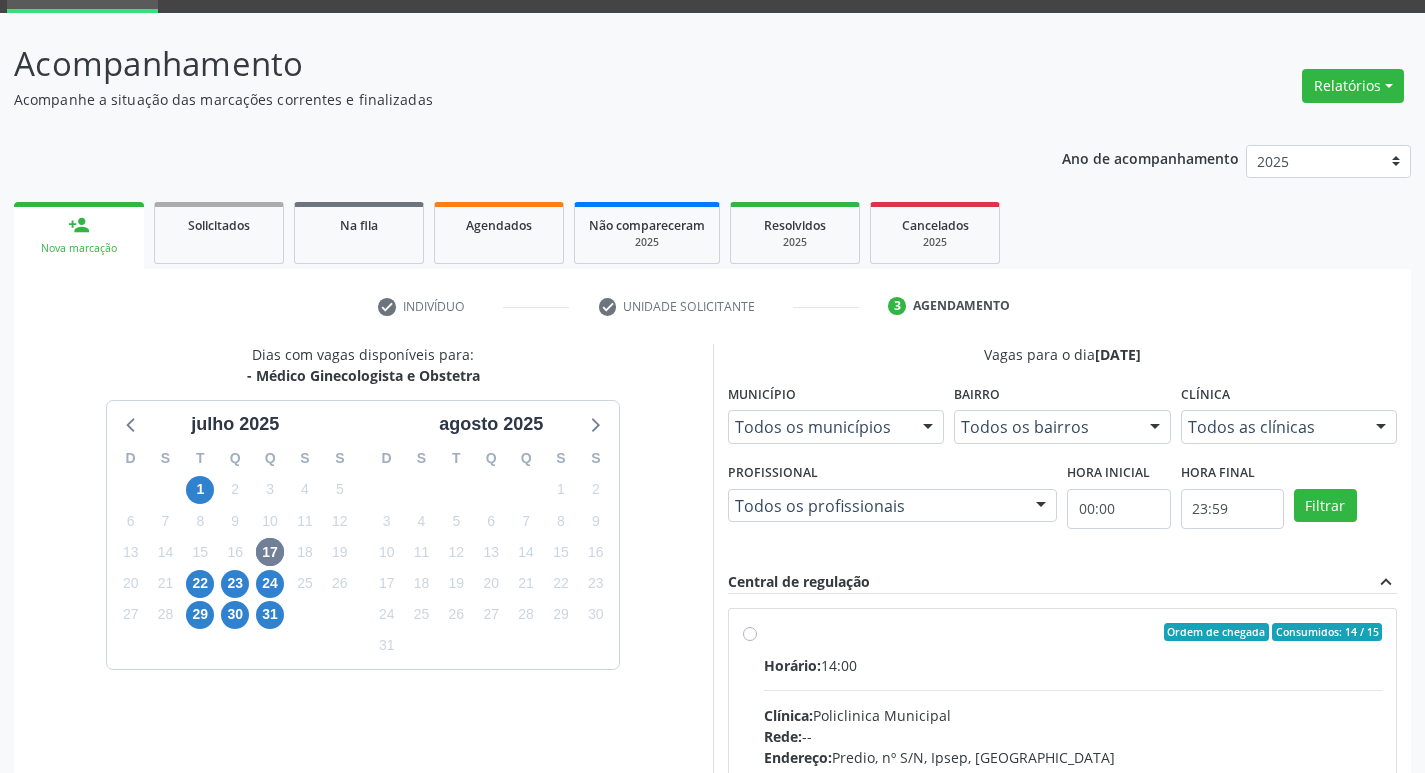 click on "Ordem de chegada
Consumidos: 14 / 15
Horário:   14:00
Clínica:  Policlinica Municipal
Rede:
--
Endereço:   Predio, nº S/N, Ipsep, [GEOGRAPHIC_DATA] - PE
Telefone:   --
Profissional:
[PERSON_NAME]
Informações adicionais sobre o atendimento
Idade de atendimento:
de 0 a 120 anos
Gênero(s) atendido(s):
Masculino e Feminino
Informações adicionais:
--" at bounding box center (1073, 776) 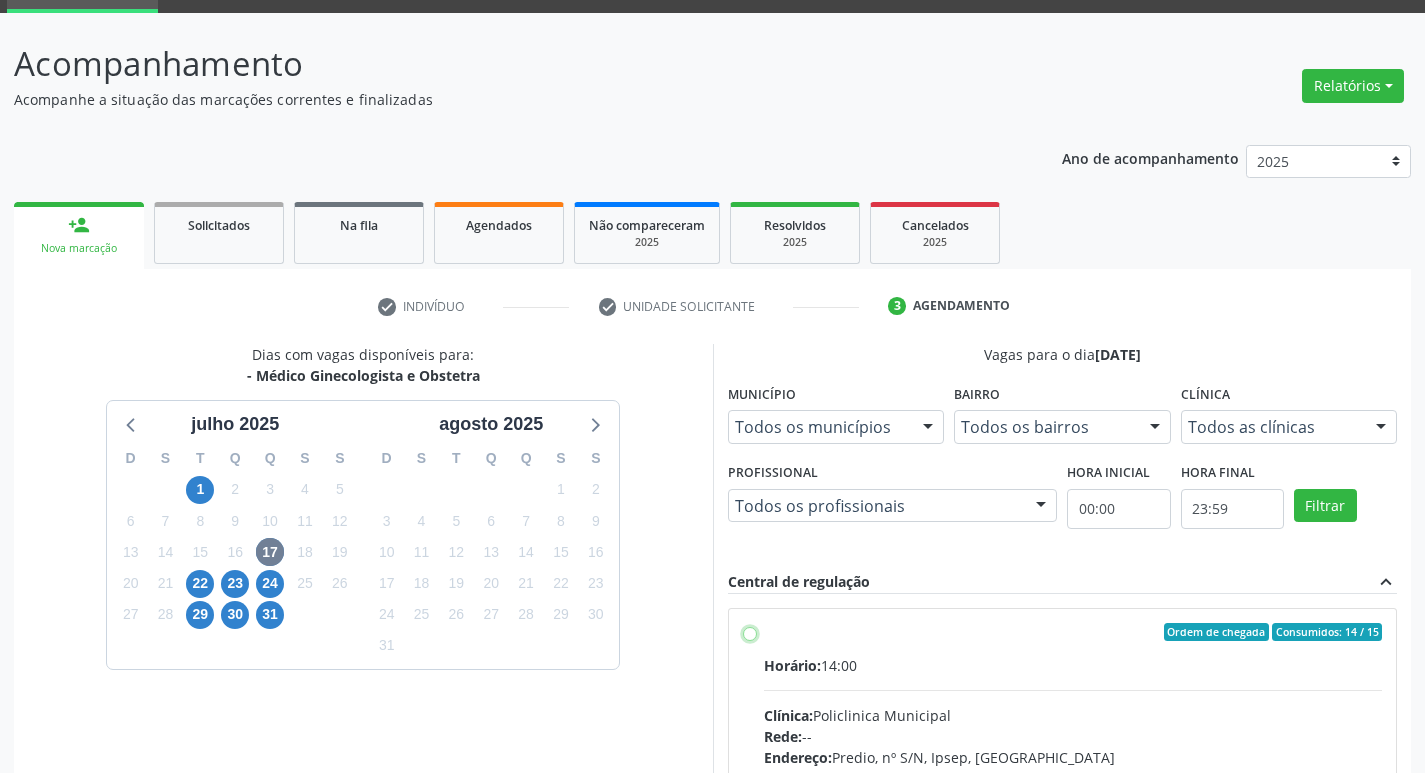 click on "Ordem de chegada
Consumidos: 14 / 15
Horário:   14:00
Clínica:  Policlinica Municipal
Rede:
--
Endereço:   Predio, nº S/N, Ipsep, [GEOGRAPHIC_DATA] - PE
Telefone:   --
Profissional:
[PERSON_NAME]
Informações adicionais sobre o atendimento
Idade de atendimento:
de 0 a 120 anos
Gênero(s) atendido(s):
Masculino e Feminino
Informações adicionais:
--" at bounding box center [750, 632] 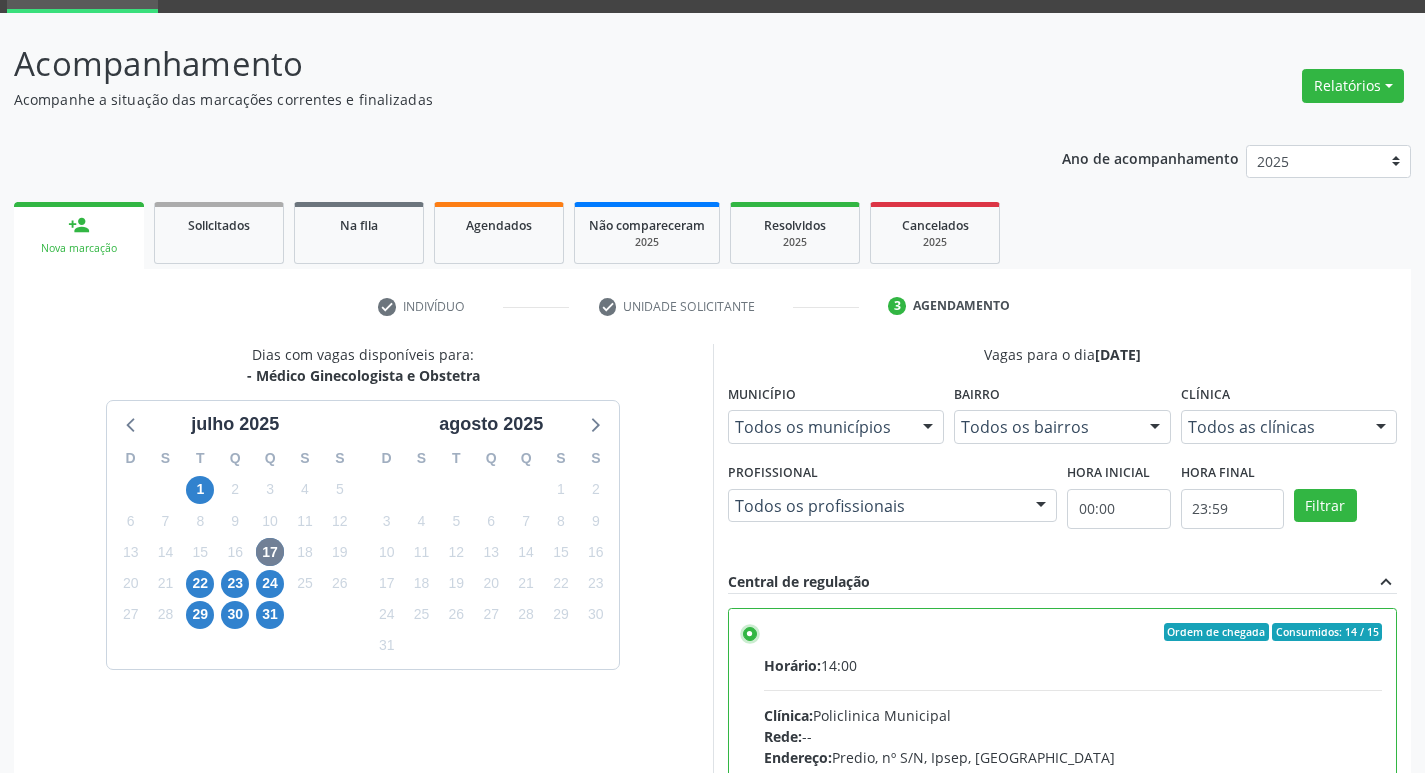 scroll, scrollTop: 297, scrollLeft: 0, axis: vertical 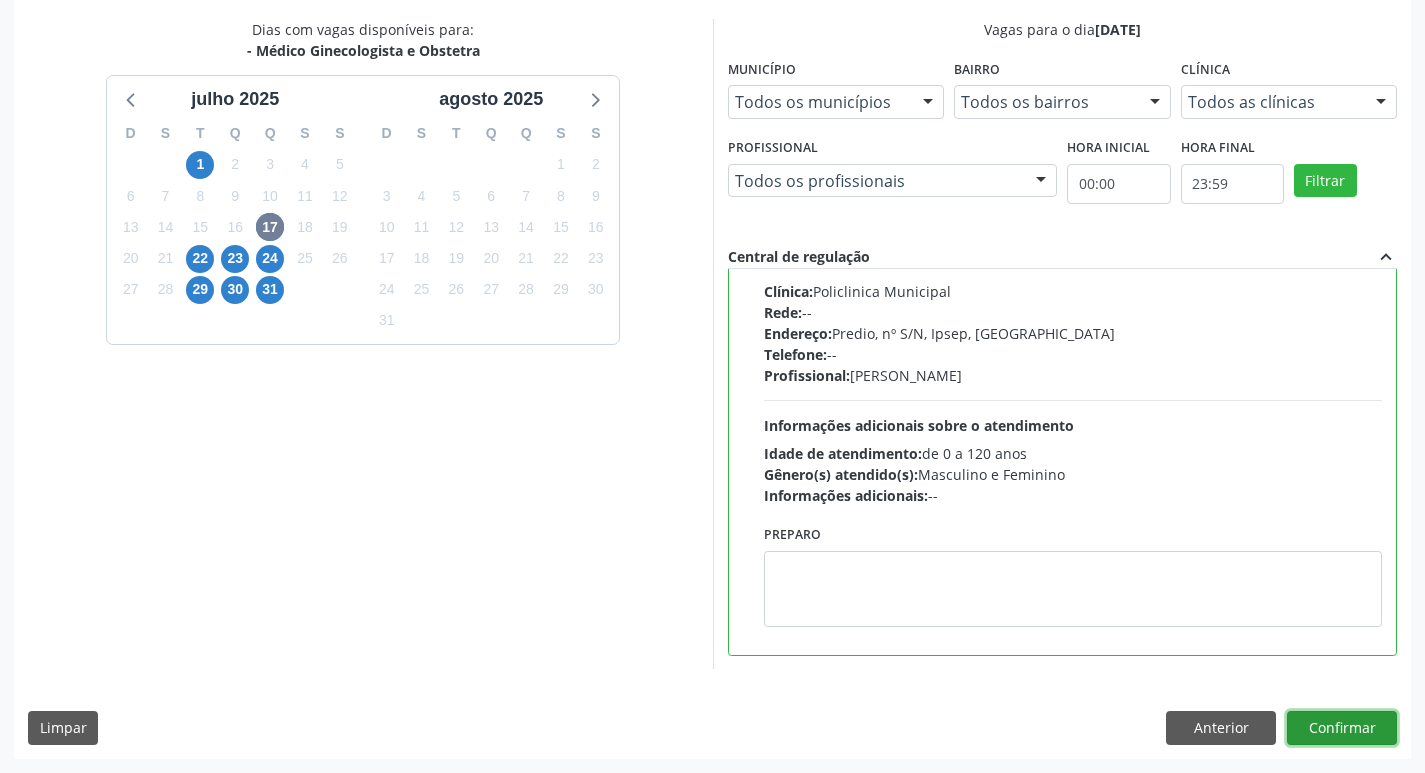 click on "Confirmar" at bounding box center [1342, 728] 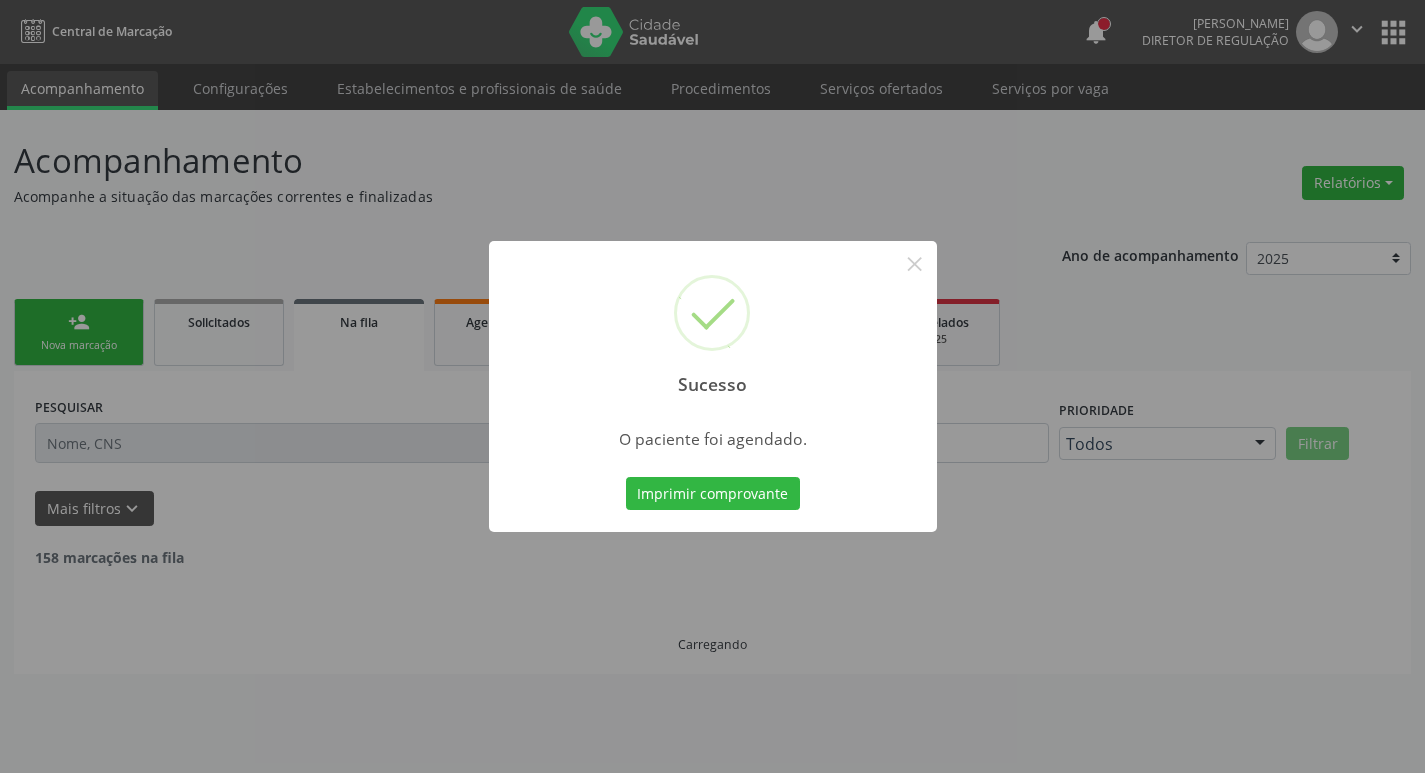 scroll, scrollTop: 0, scrollLeft: 0, axis: both 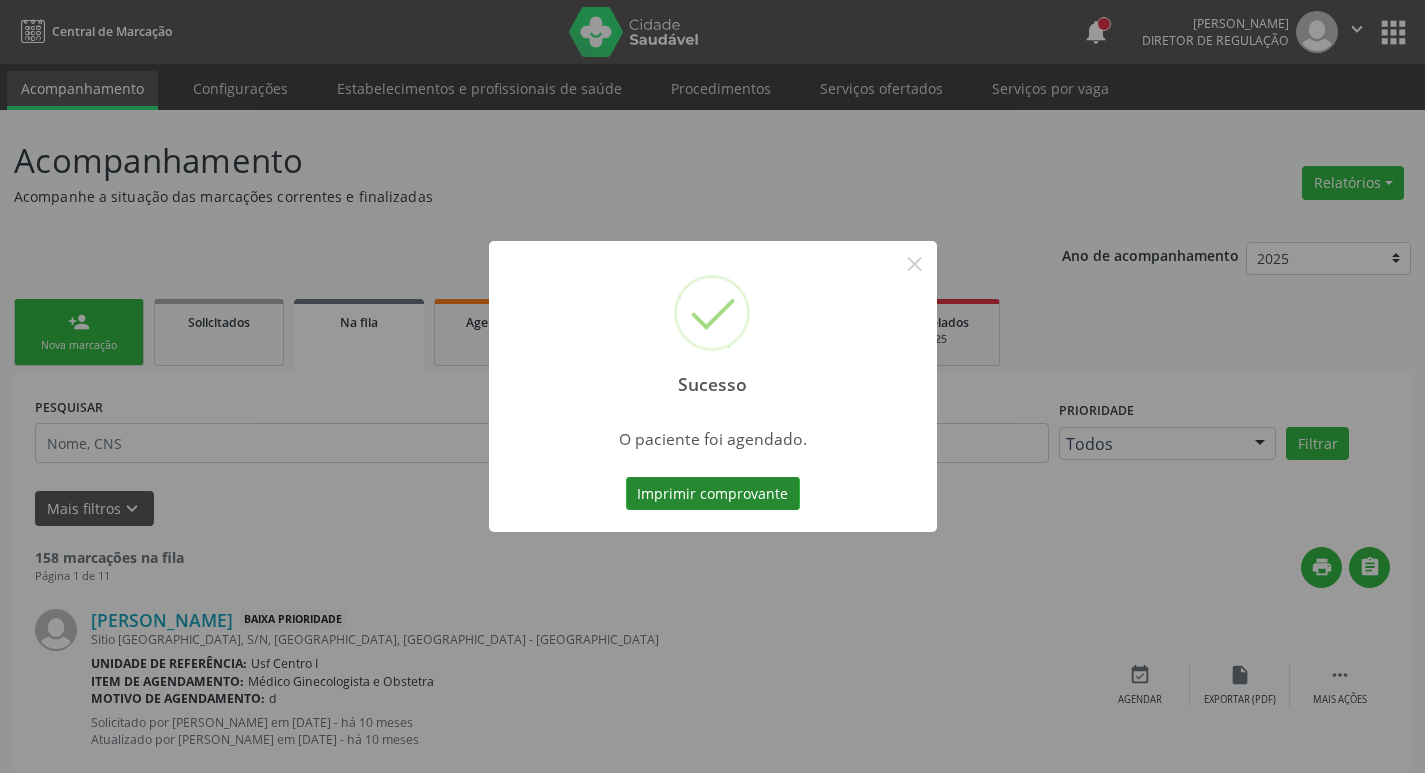 click on "Imprimir comprovante" at bounding box center (713, 494) 